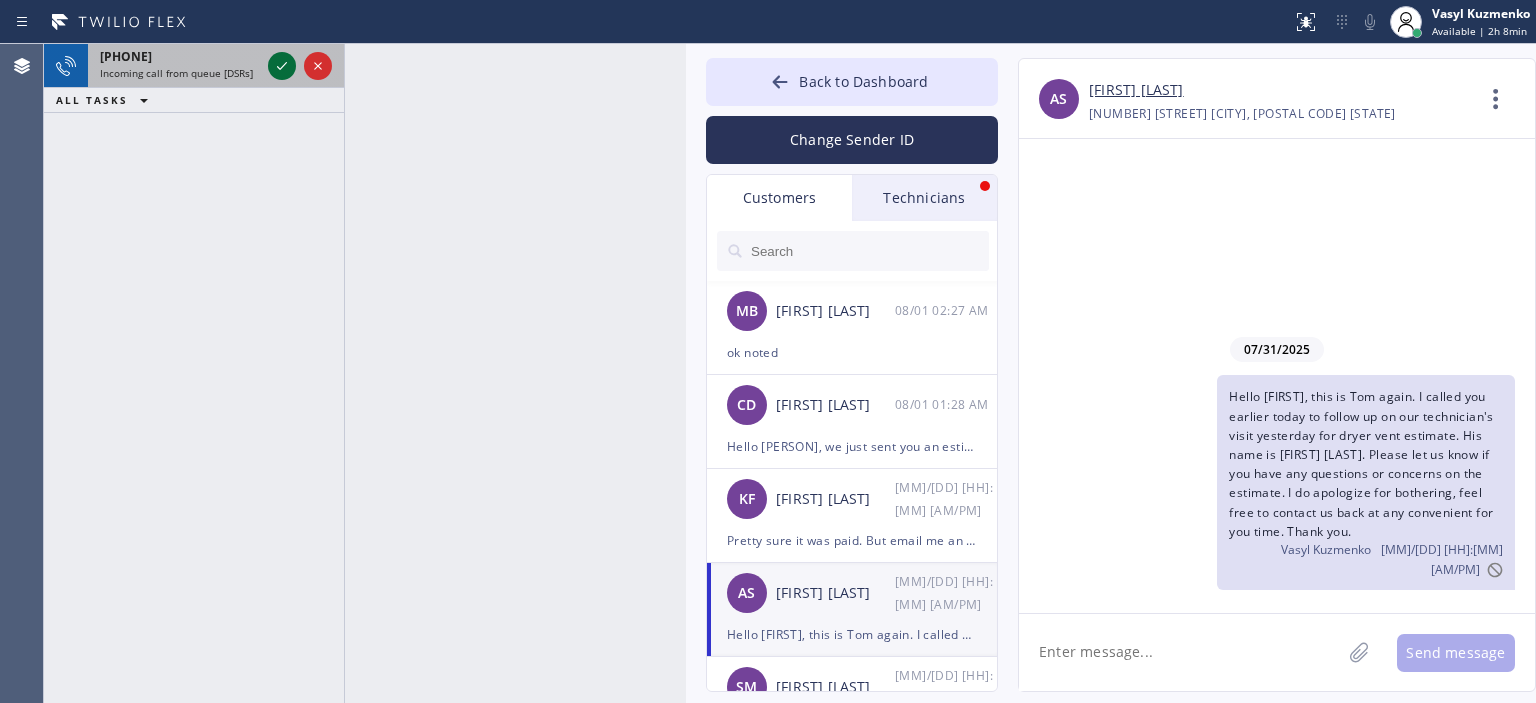 scroll, scrollTop: 0, scrollLeft: 0, axis: both 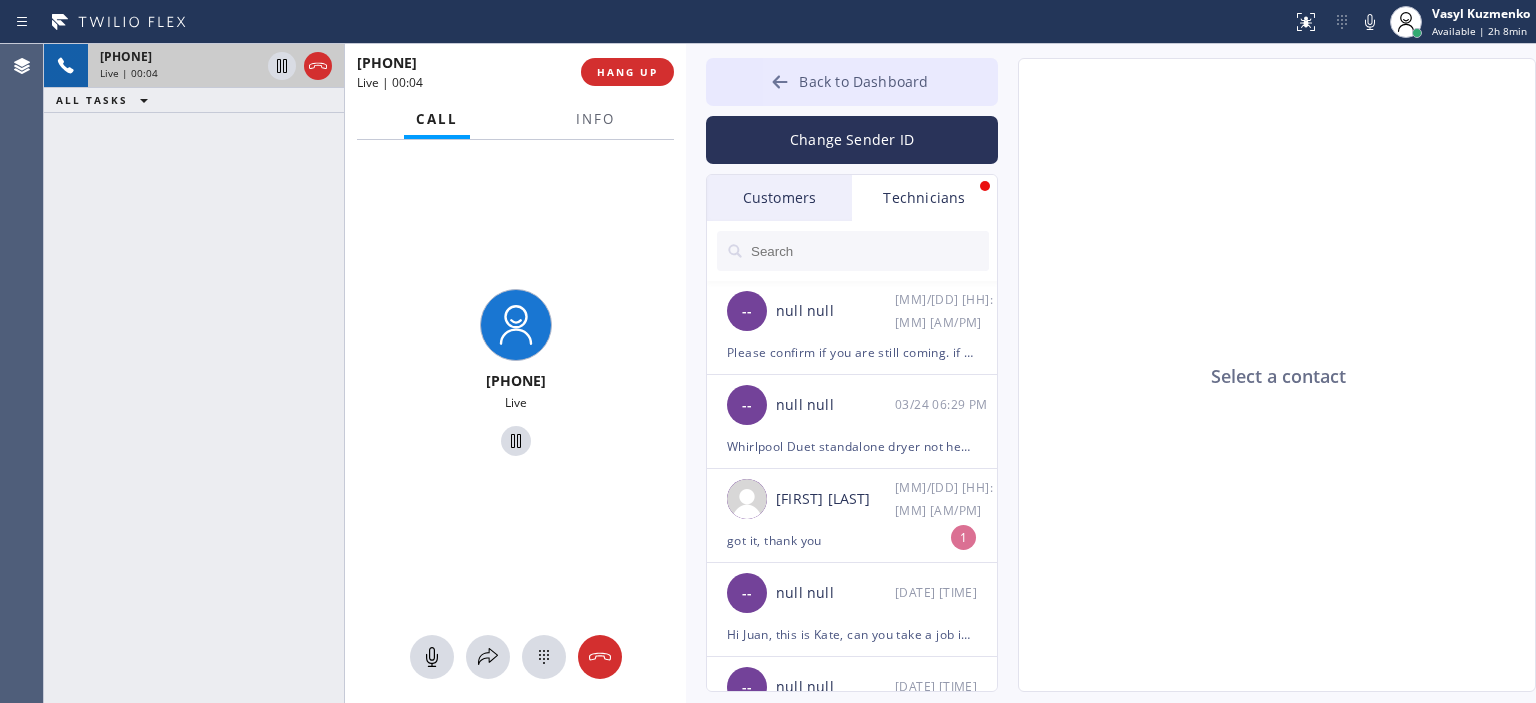 click on "Back to Dashboard" at bounding box center [852, 82] 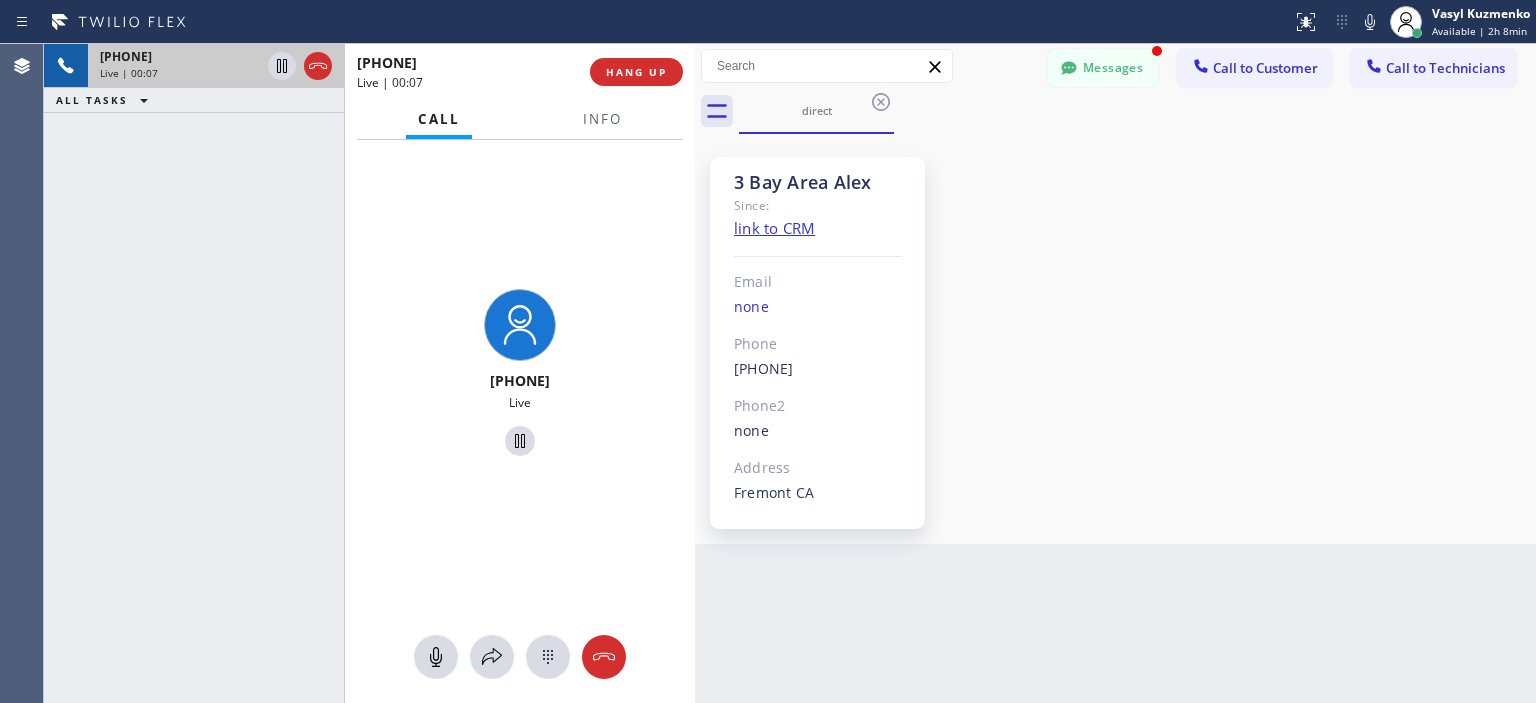 drag, startPoint x: 688, startPoint y: 116, endPoint x: 697, endPoint y: 121, distance: 10.29563 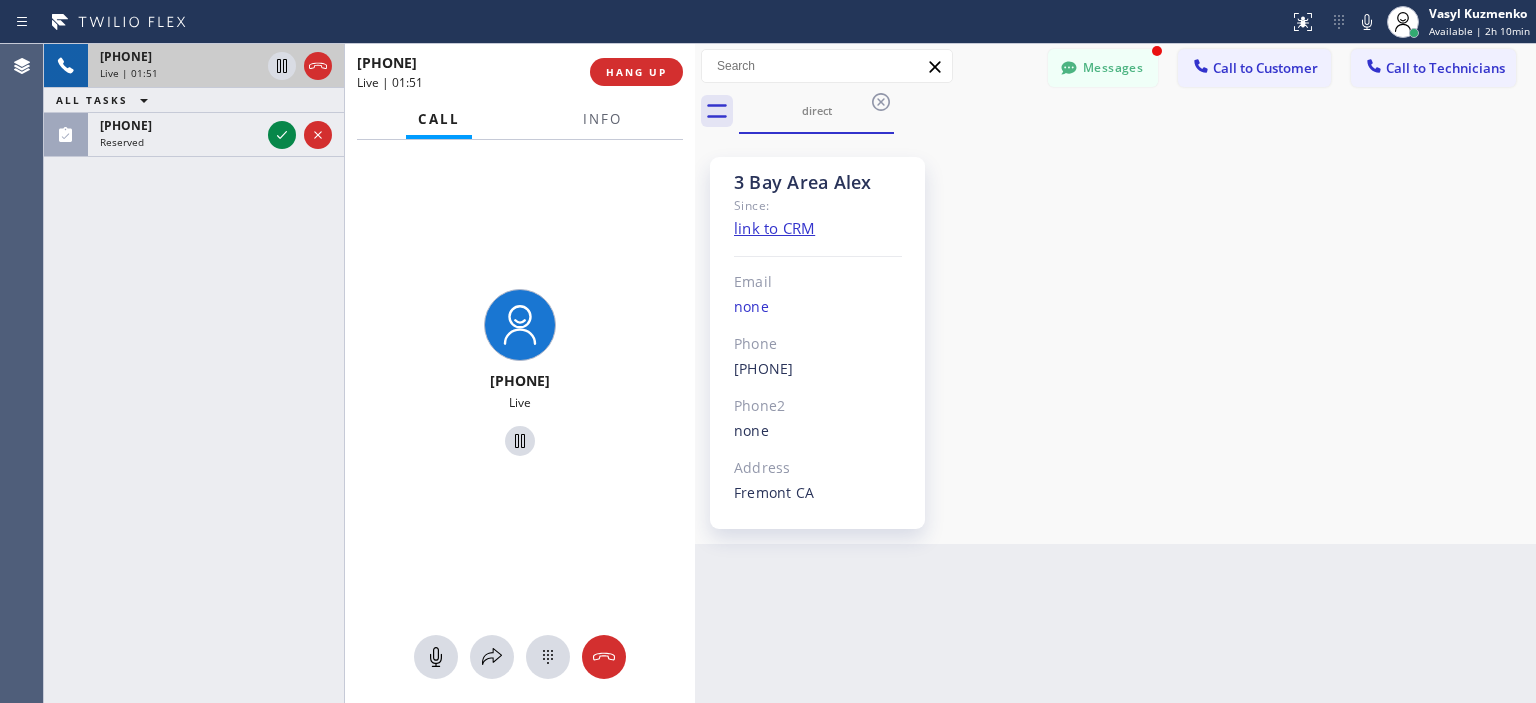 click on "CD [PERSON] [PERSON] [DATE] [TIME] Hello [PERSON], we just sent you an estimate for dryer vent installation on this email [EMAIL]. Please check it, don't forget to check the spambox just in case. Feel free to contact us back if you have any questions or concerns. Thank you." at bounding box center [1115, 339] 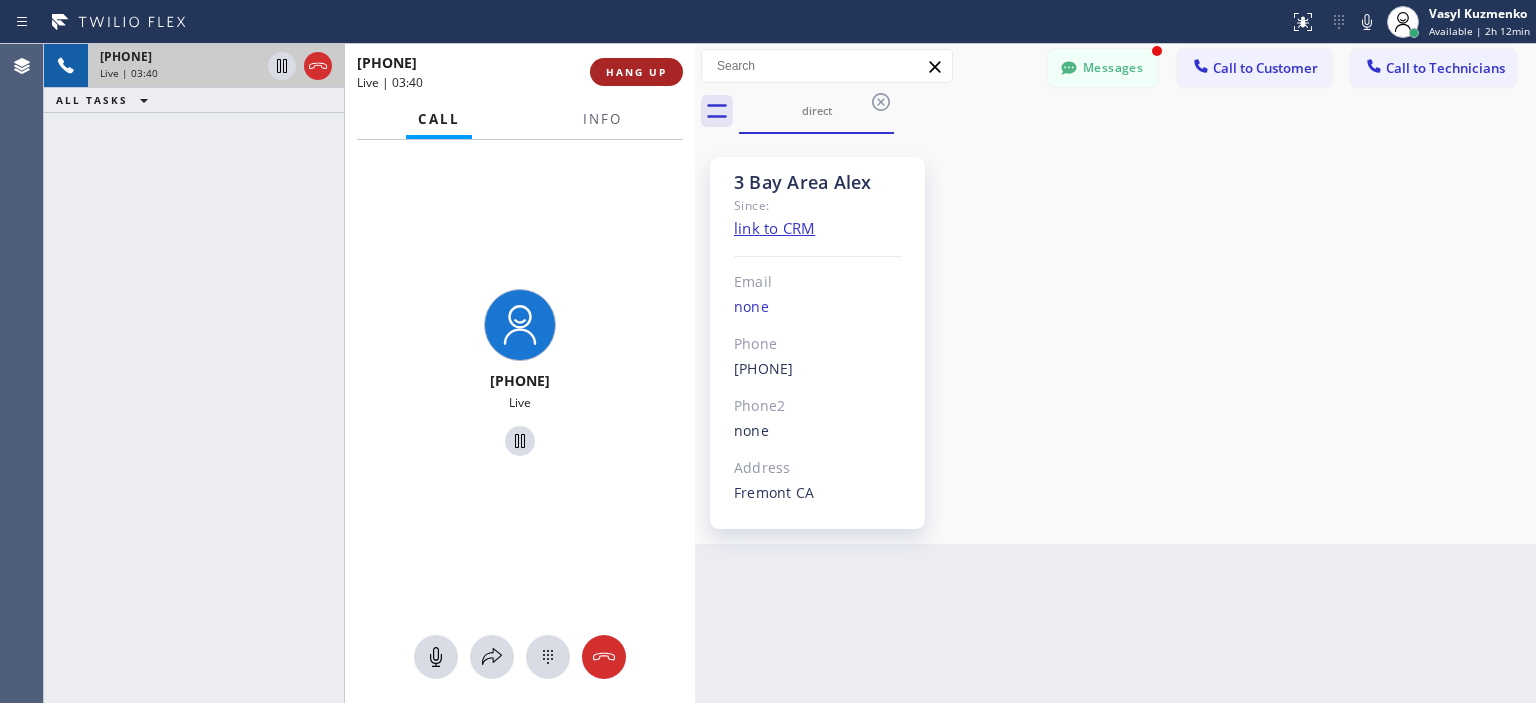 click on "HANG UP" at bounding box center [636, 72] 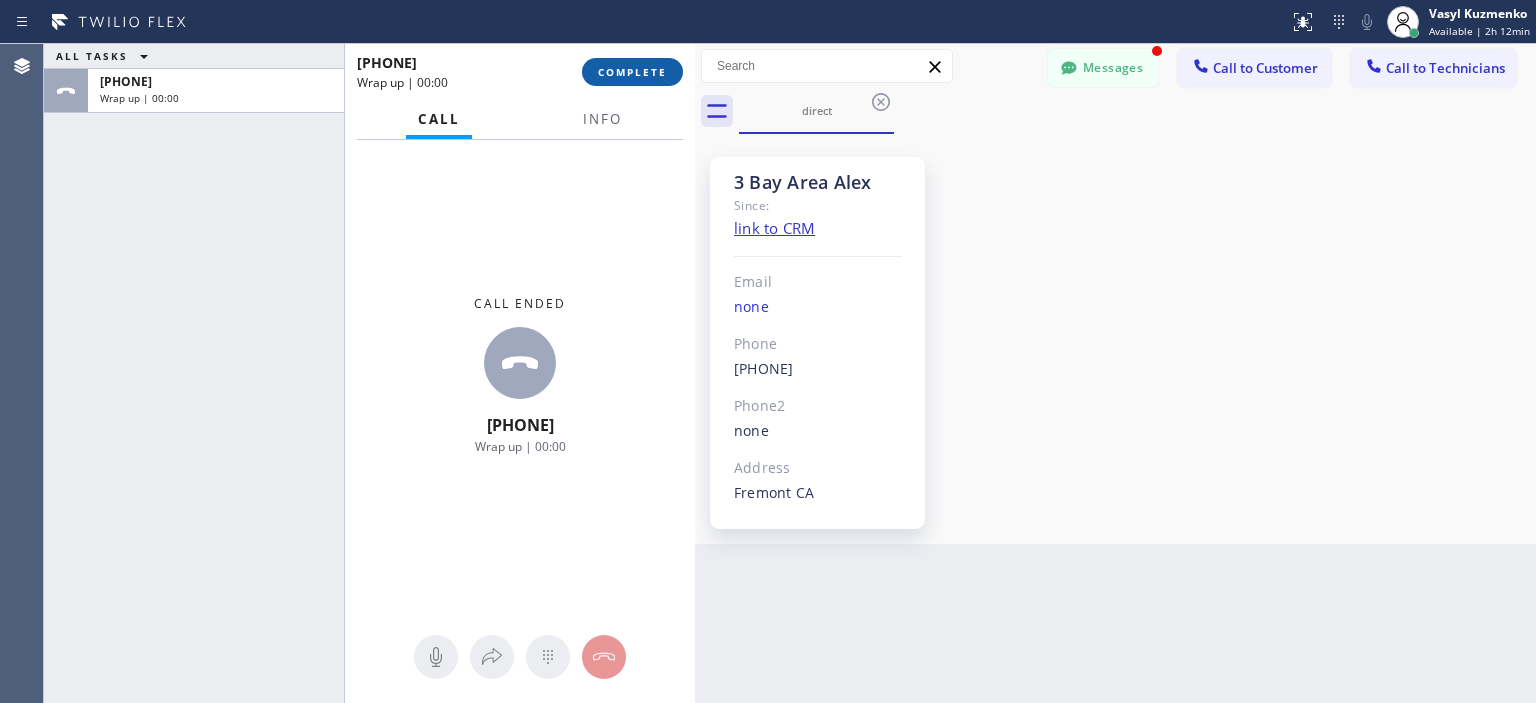 click on "COMPLETE" at bounding box center [632, 72] 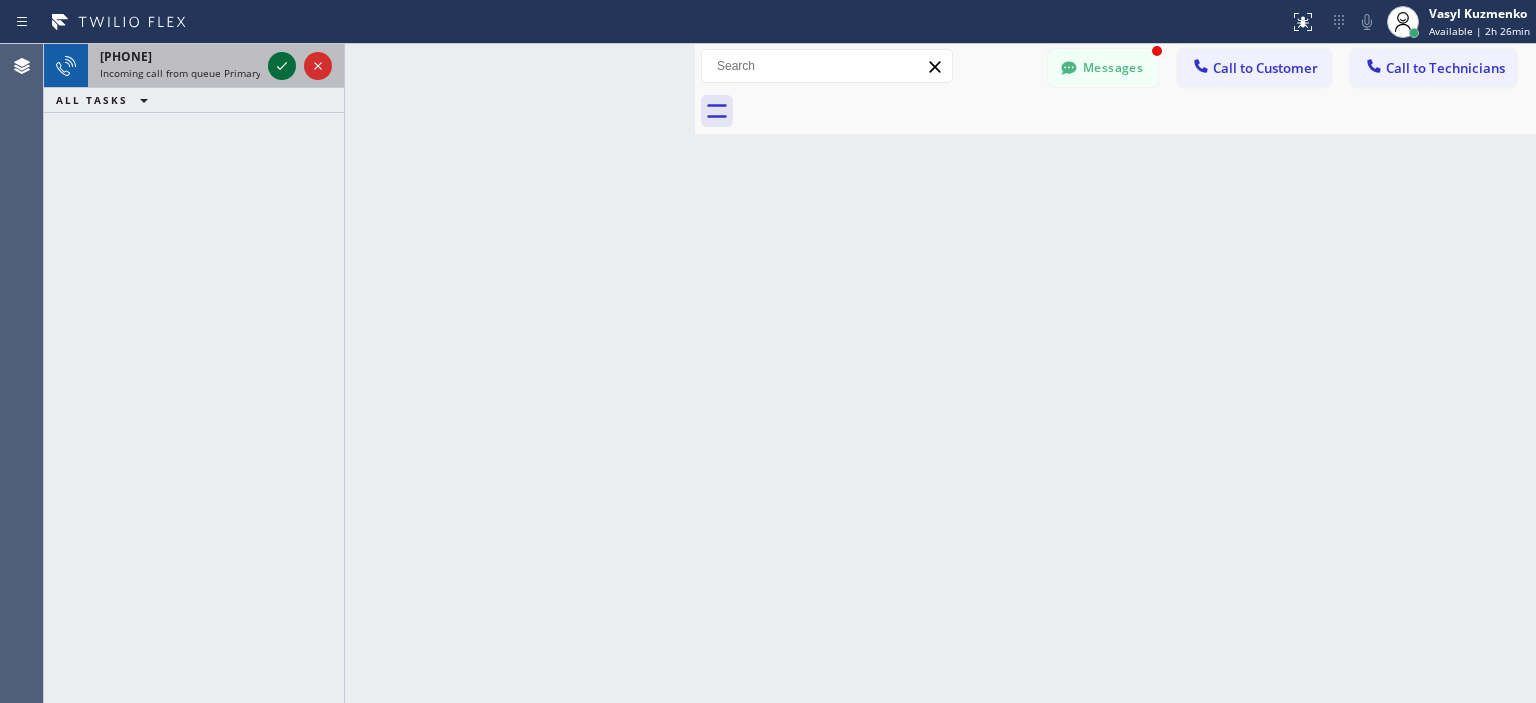 click 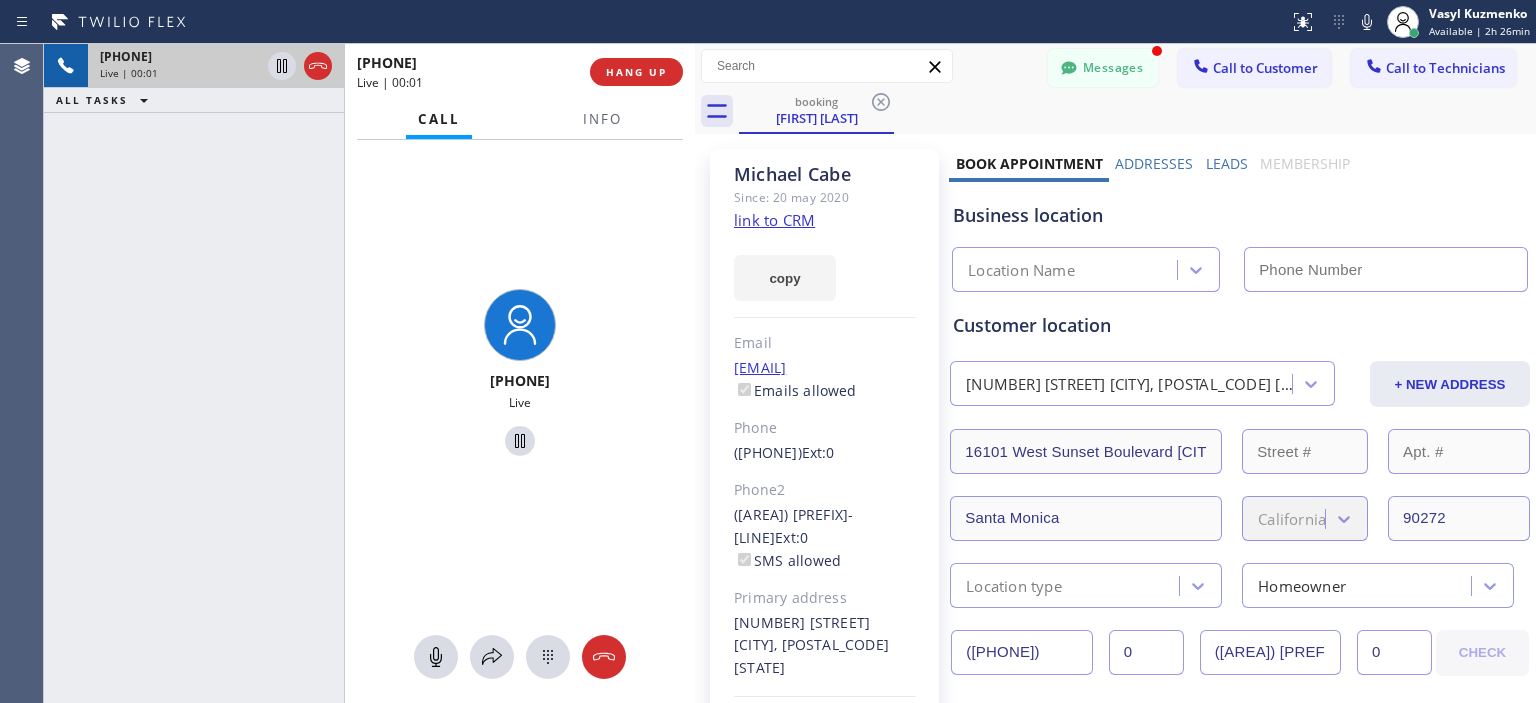 type on "([AREA]) [PREFIX]-[LINE]" 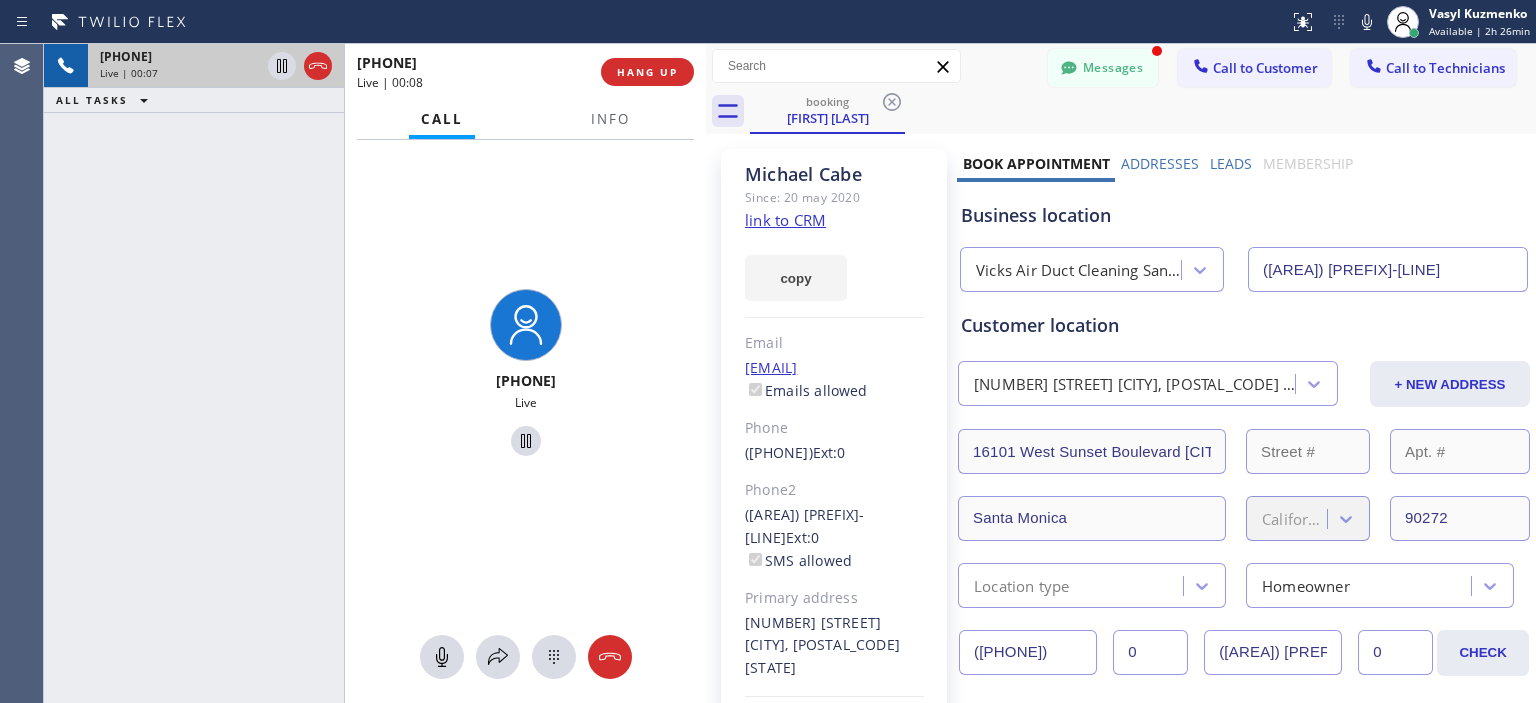 drag, startPoint x: 692, startPoint y: 98, endPoint x: 703, endPoint y: 98, distance: 11 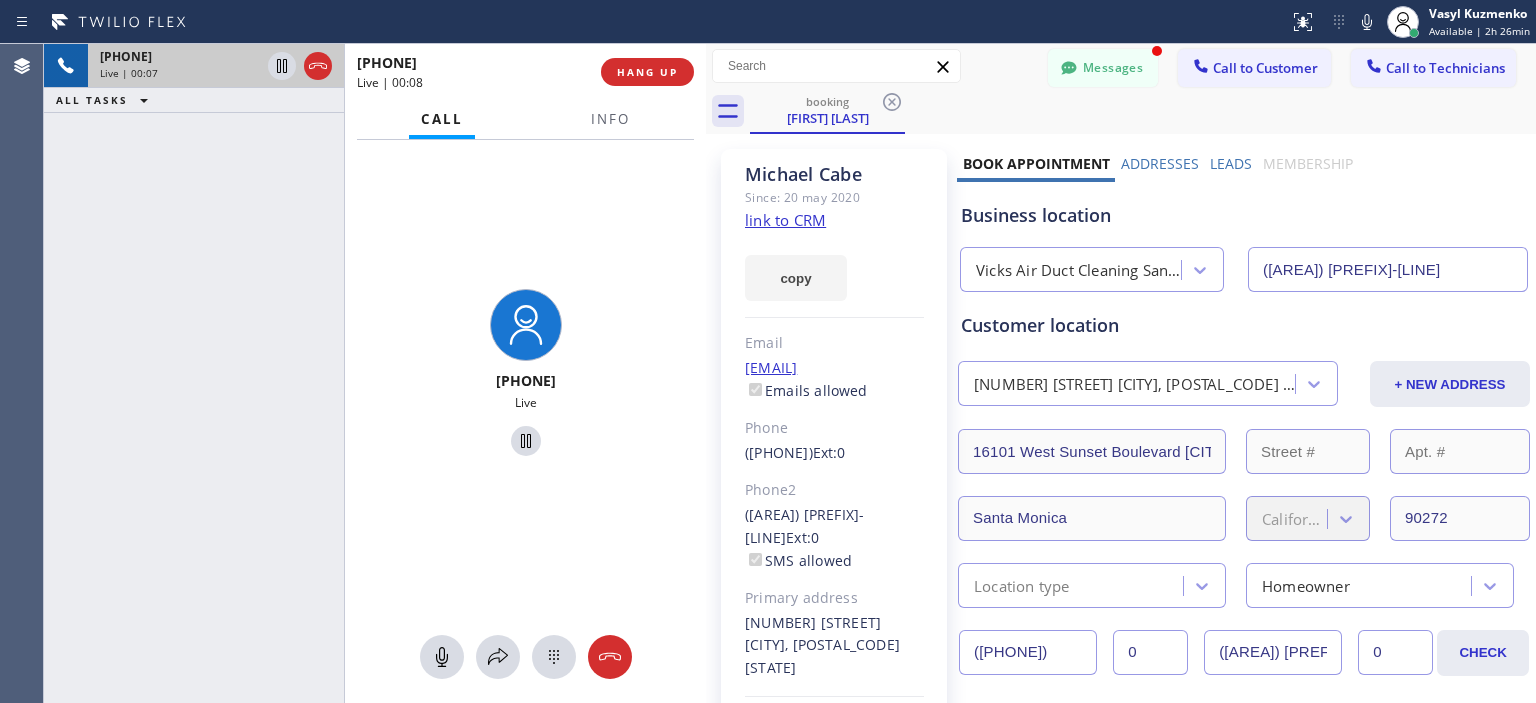 click at bounding box center [706, 373] 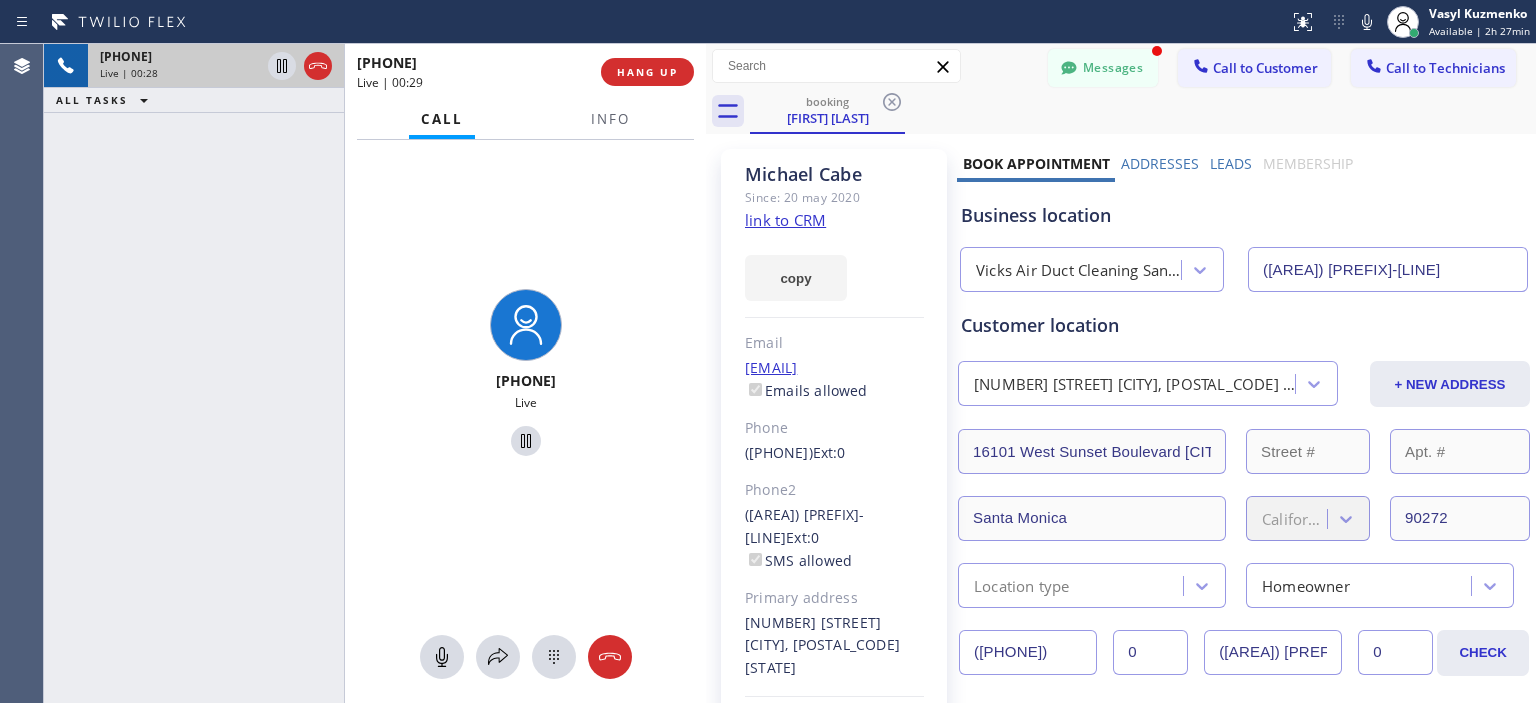 click on "+1[PHONE] Live | 00:28 ALL TASKS ALL TASKS ACTIVE TASKS TASKS IN WRAP UP" at bounding box center (194, 373) 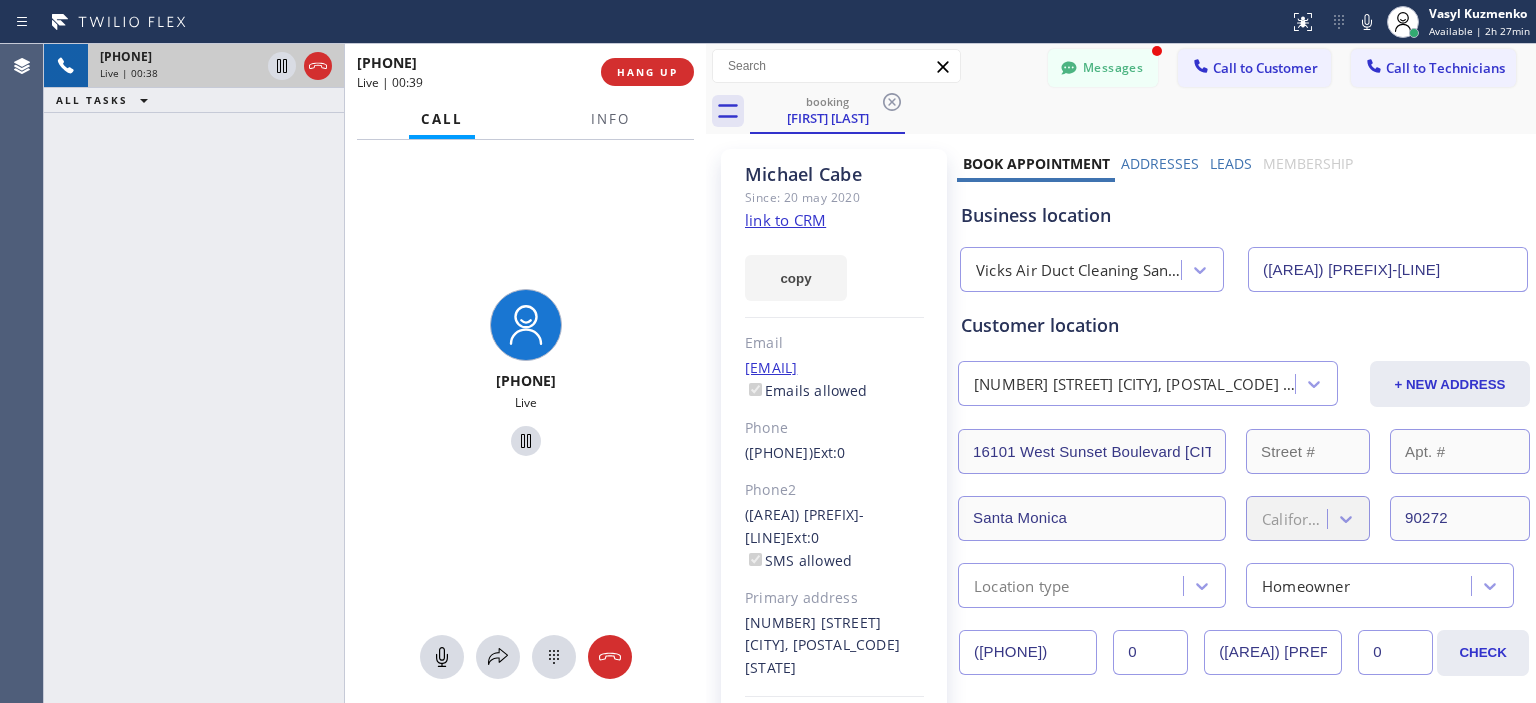 click on "+1[PHONE] Live | 00:38 ALL TASKS ALL TASKS ACTIVE TASKS TASKS IN WRAP UP" at bounding box center [194, 373] 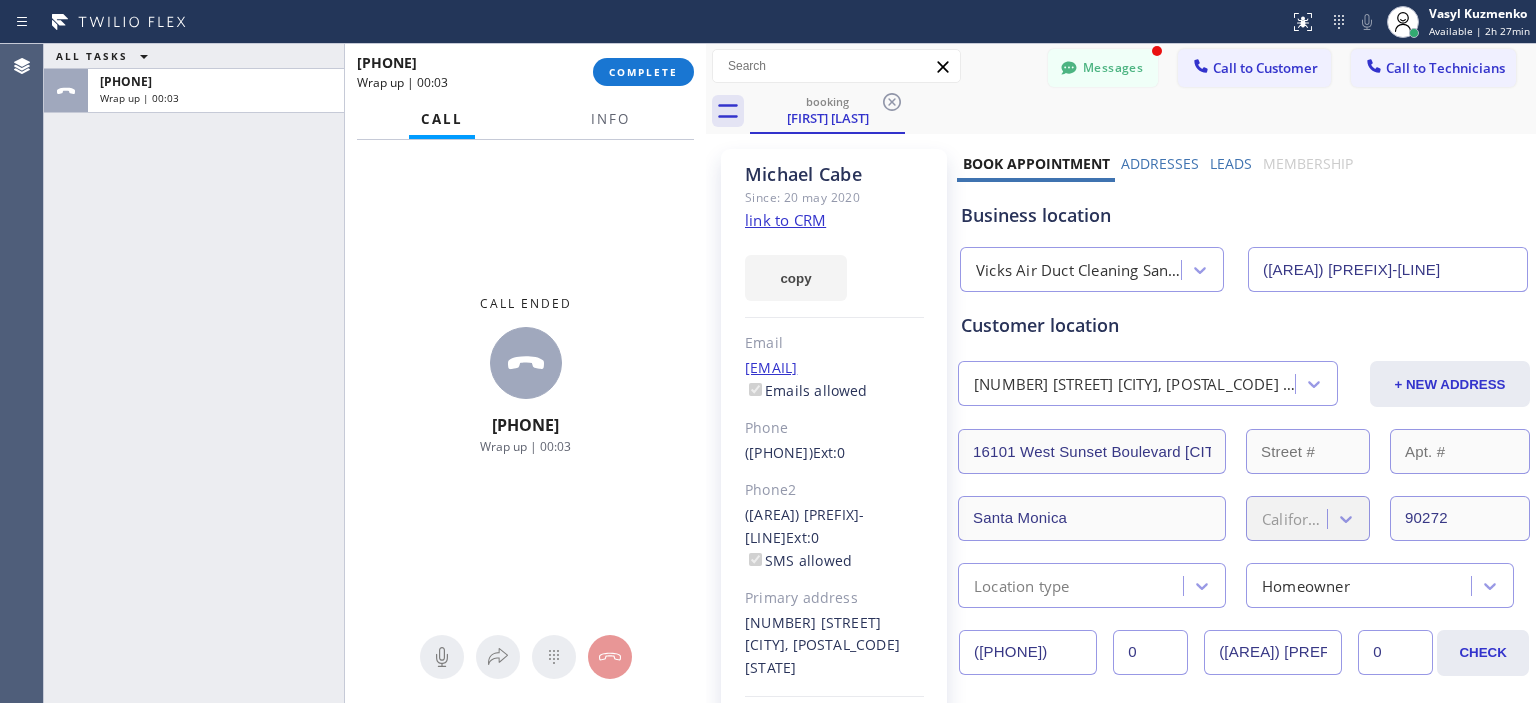 drag, startPoint x: 626, startPoint y: 428, endPoint x: 465, endPoint y: 427, distance: 161.00311 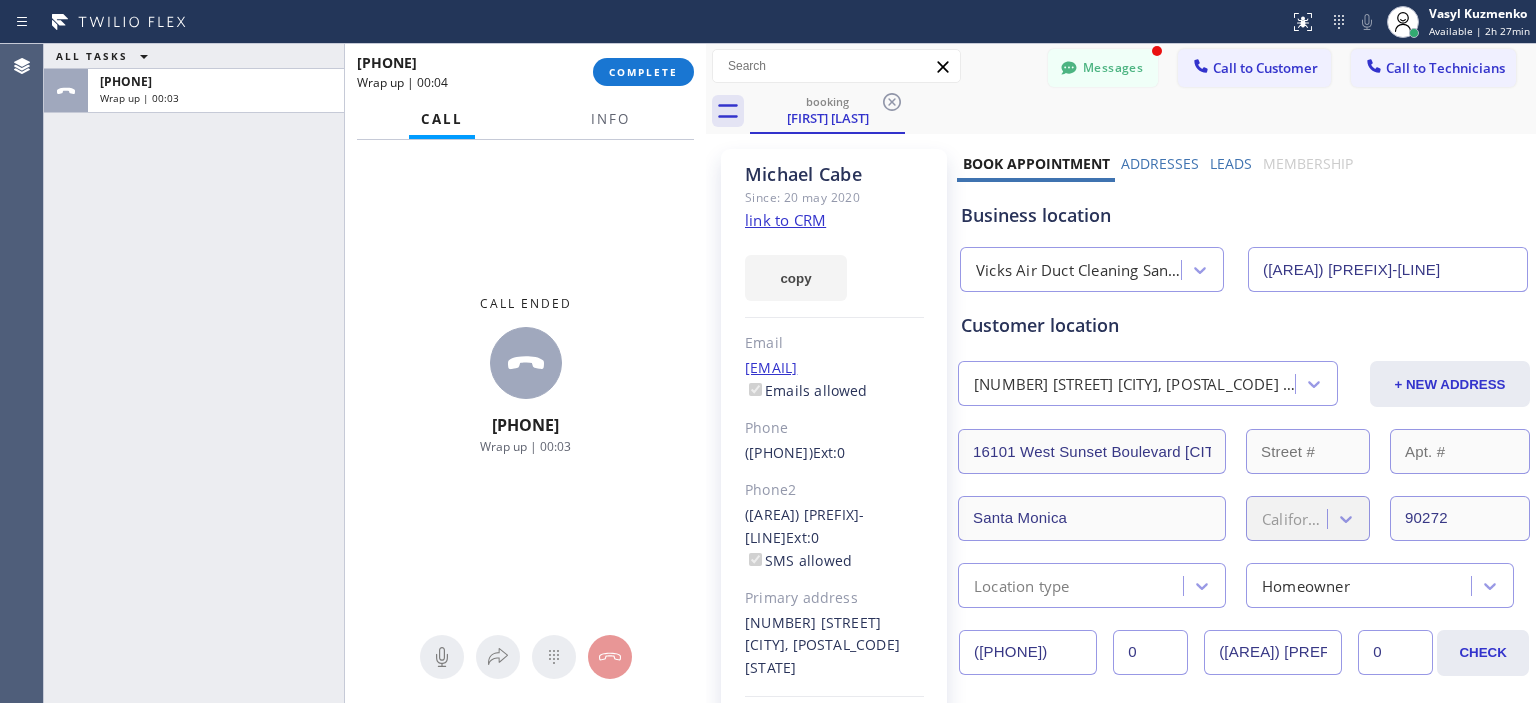 copy on "[PHONE]" 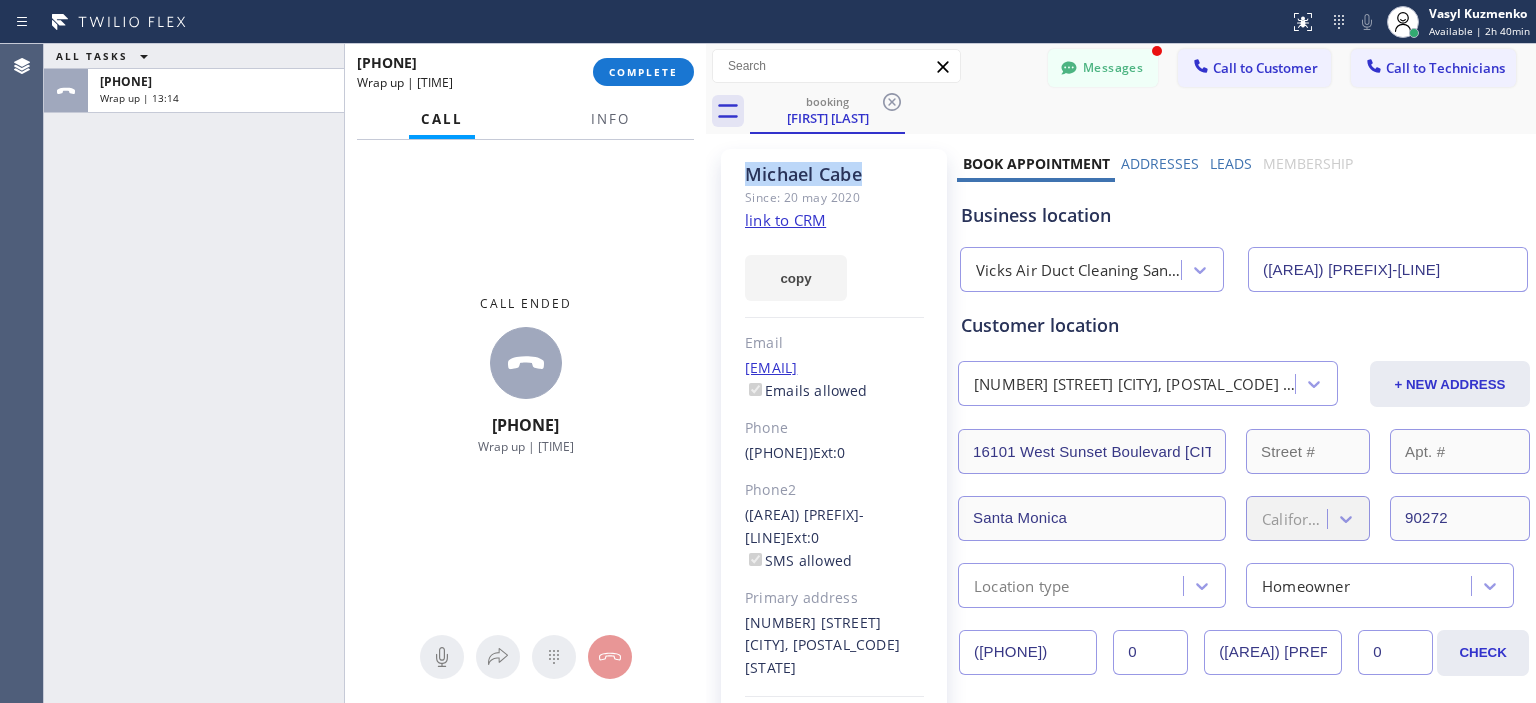 drag, startPoint x: 847, startPoint y: 173, endPoint x: 748, endPoint y: 168, distance: 99.12618 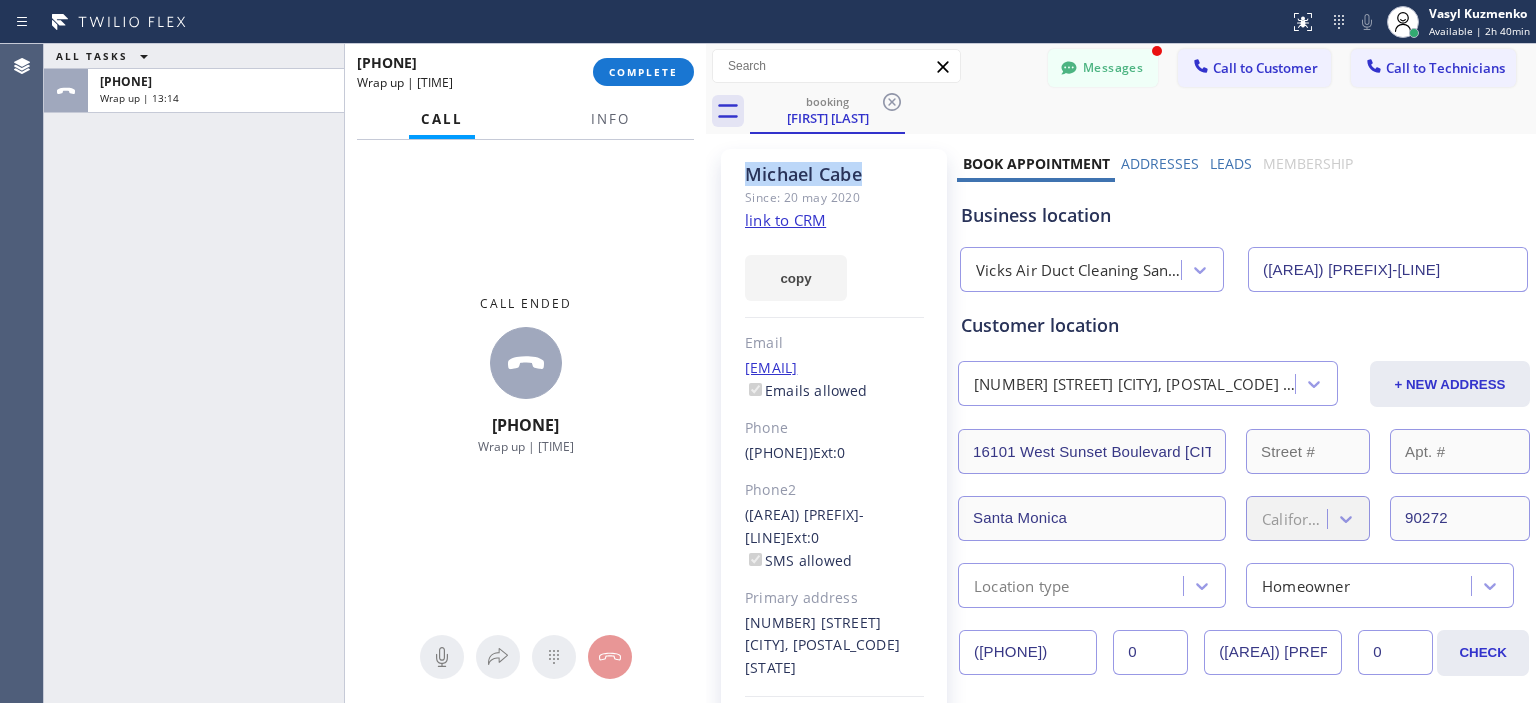 click on "Michael Cabe" 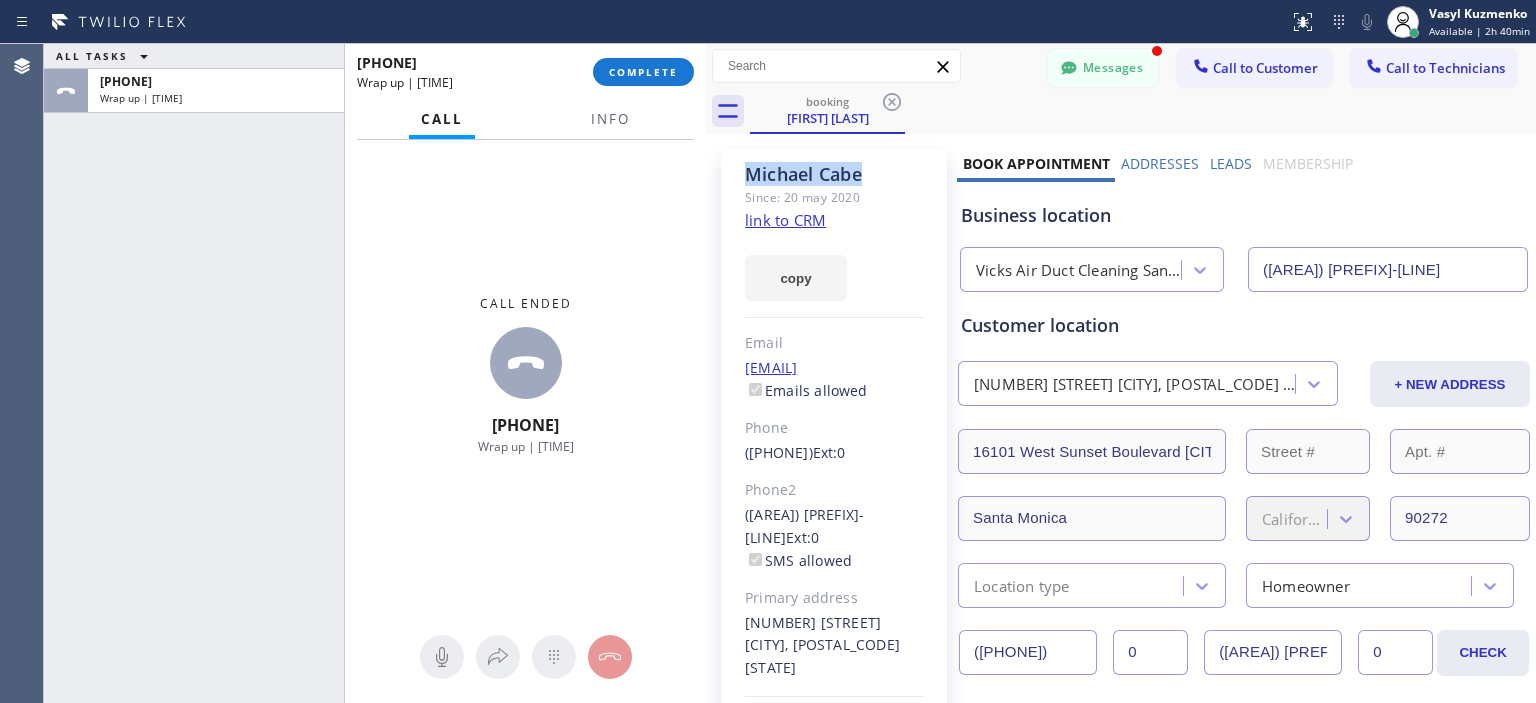 copy on "Michael Cabe" 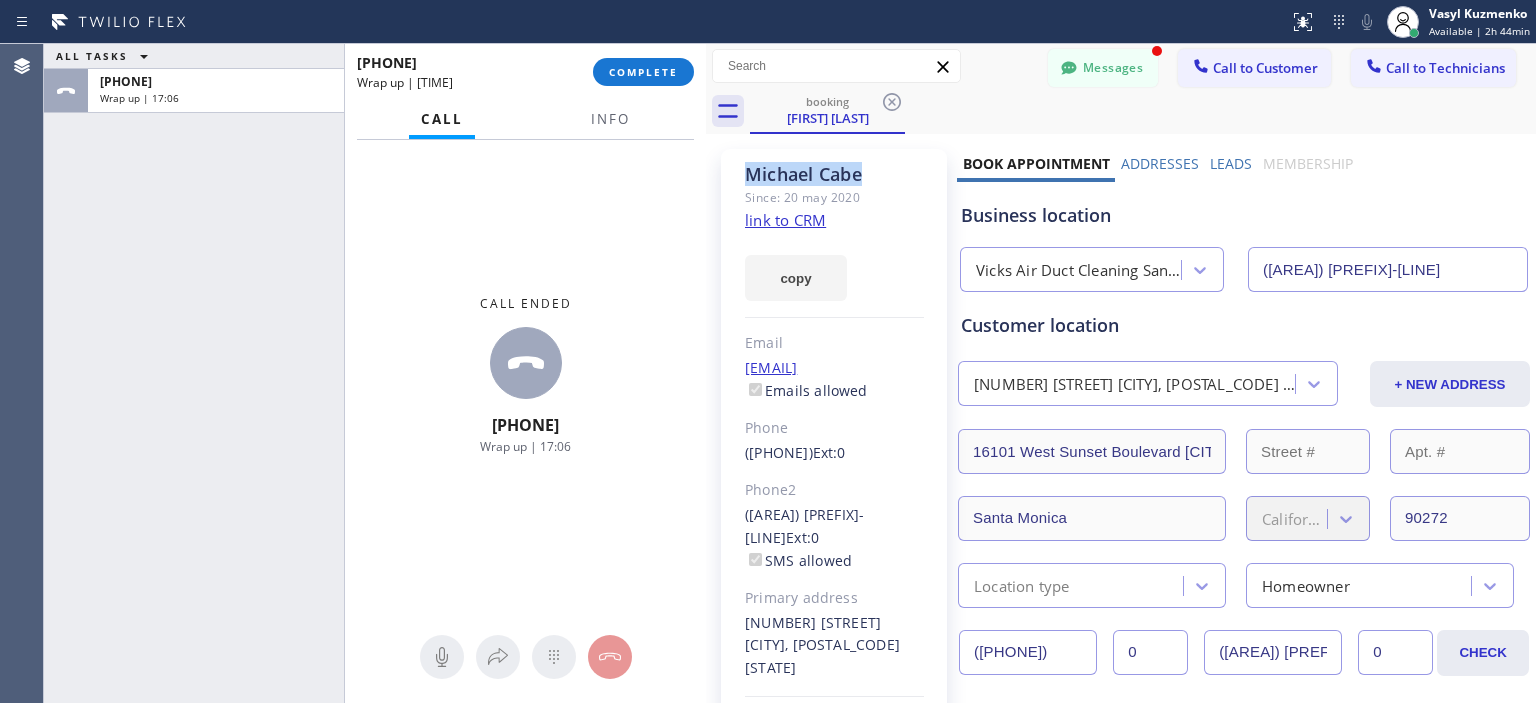 click on "link to CRM" 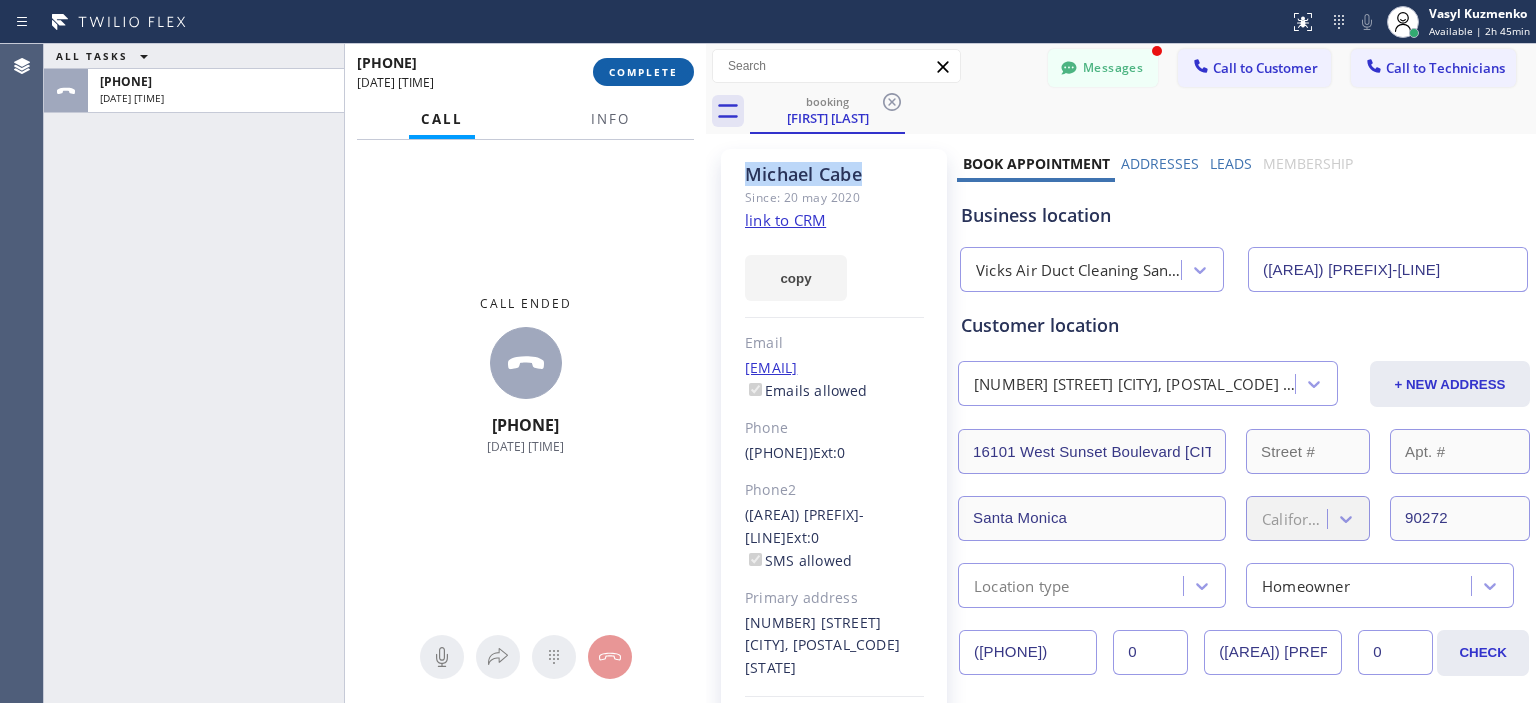 click on "COMPLETE" at bounding box center (643, 72) 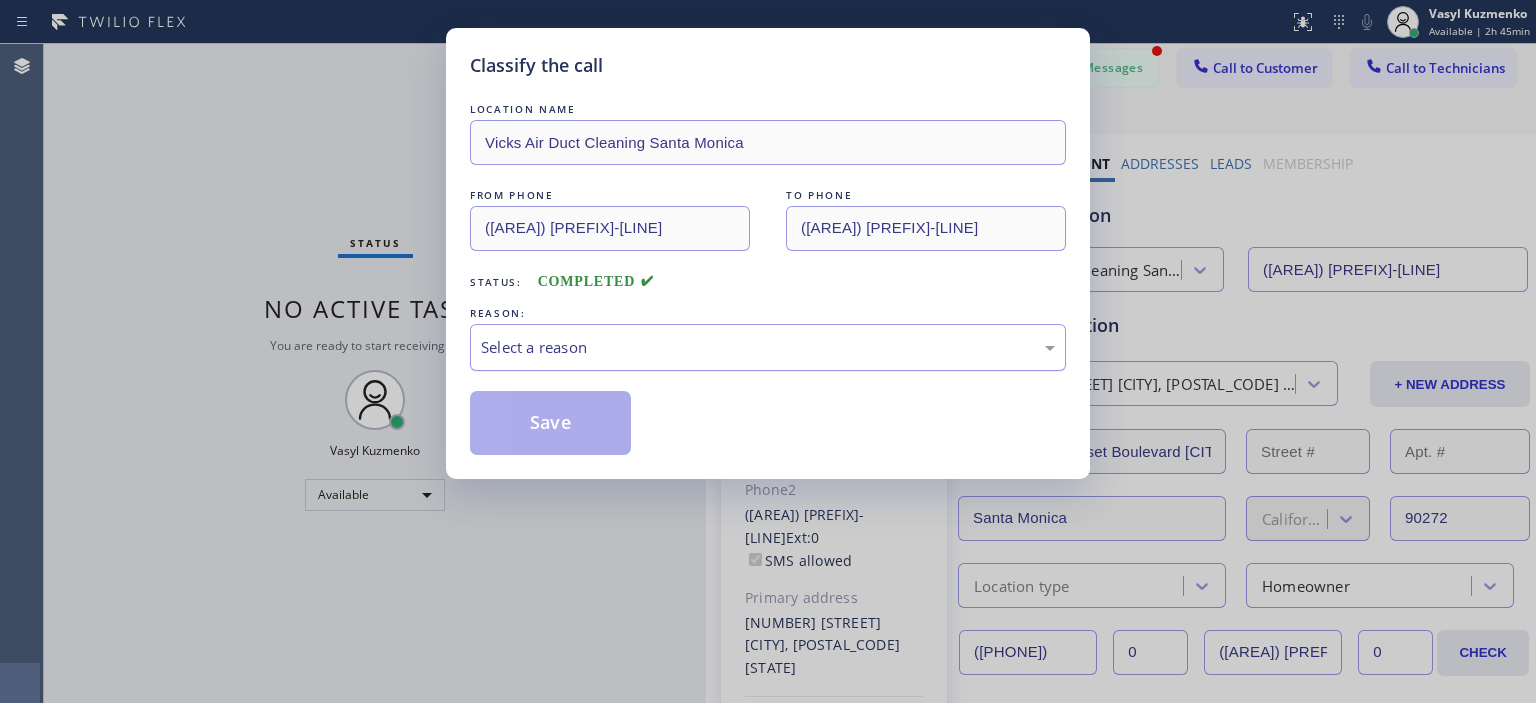 click on "Select a reason" at bounding box center (768, 347) 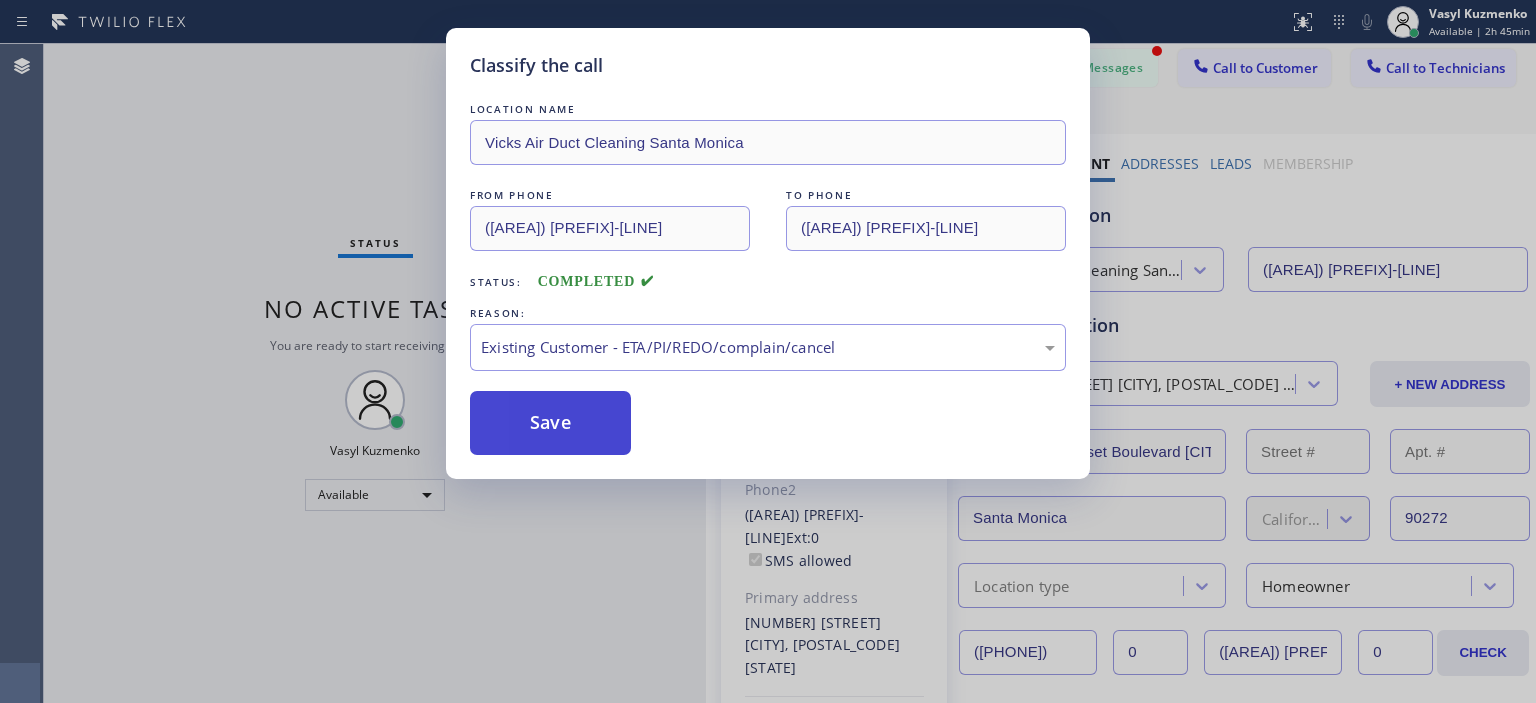 click on "Save" at bounding box center (550, 423) 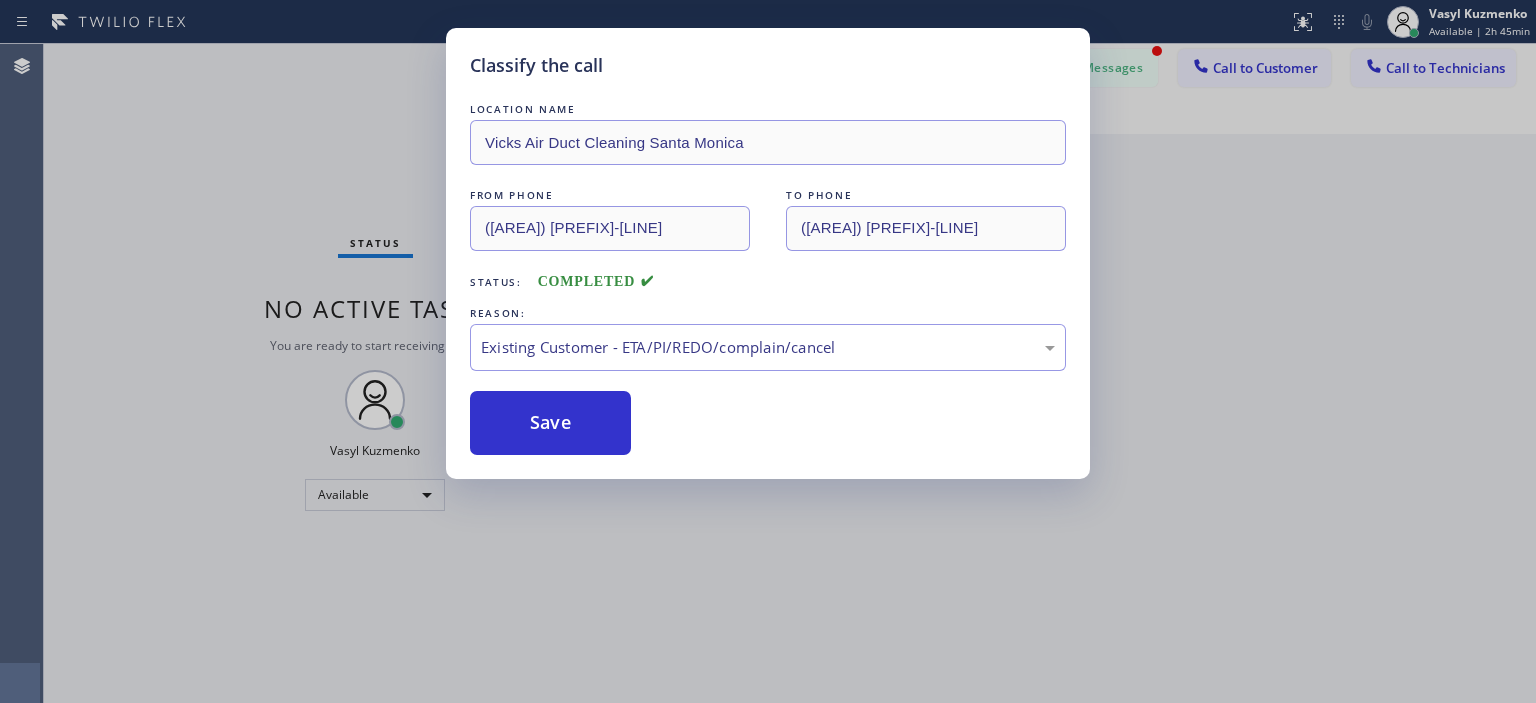 click on "Classify the call LOCATION NAME Vicks Air Duct Cleaning Santa Monica FROM PHONE +[PHONE] TO PHONE +[PHONE] Status: COMPLETED REASON: Existing Customer - ETA/PI/REDO/complain/cancel Save" at bounding box center [768, 351] 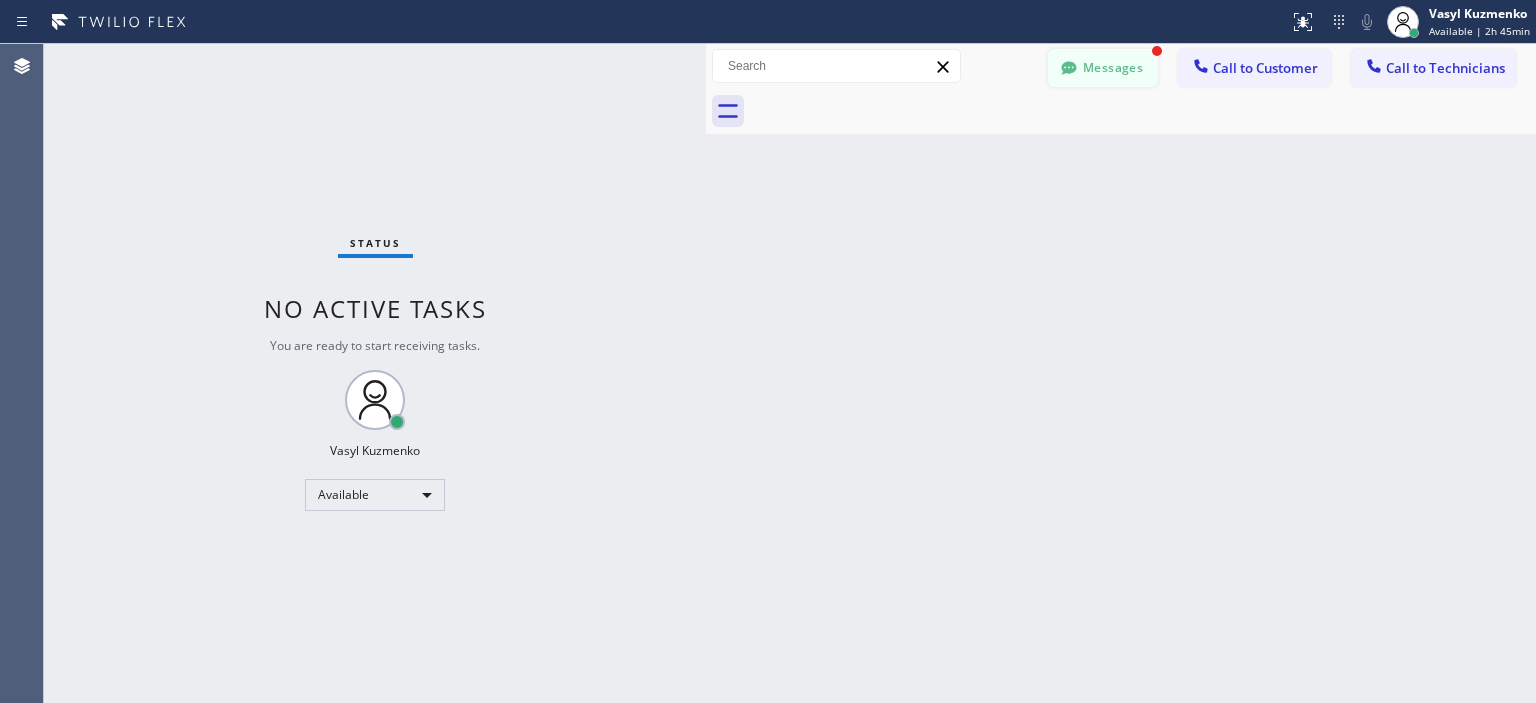click on "Messages" at bounding box center [1103, 68] 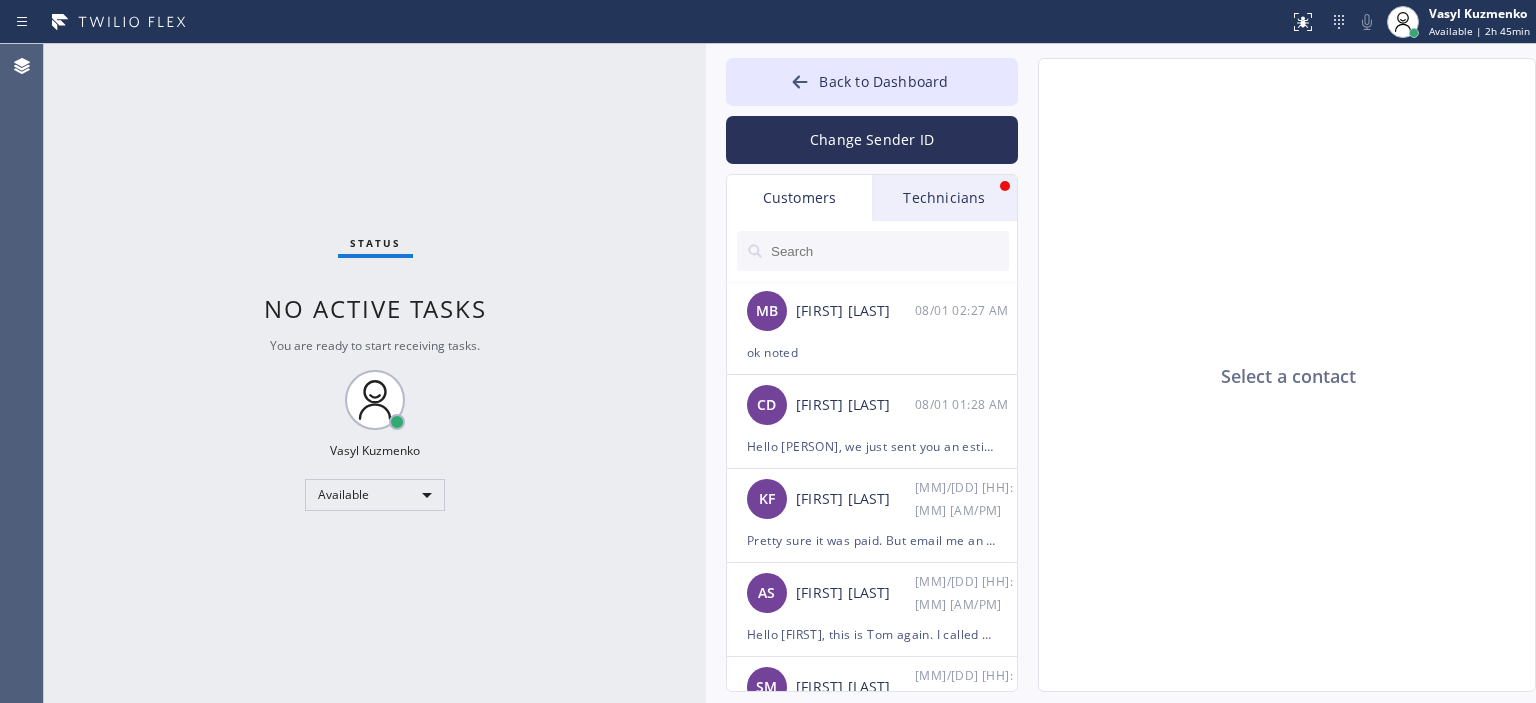 click on "Technicians" at bounding box center (944, 198) 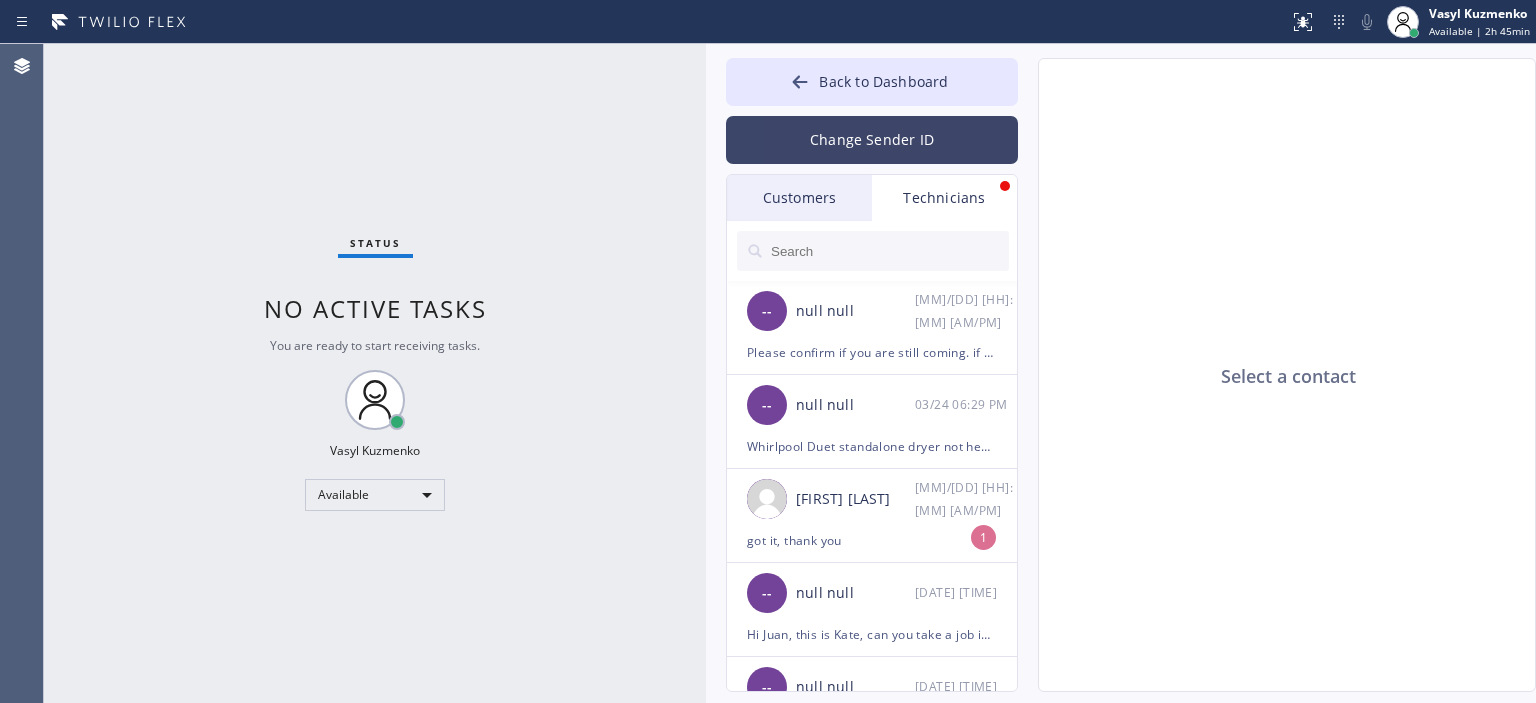 click on "Change Sender ID" at bounding box center [872, 140] 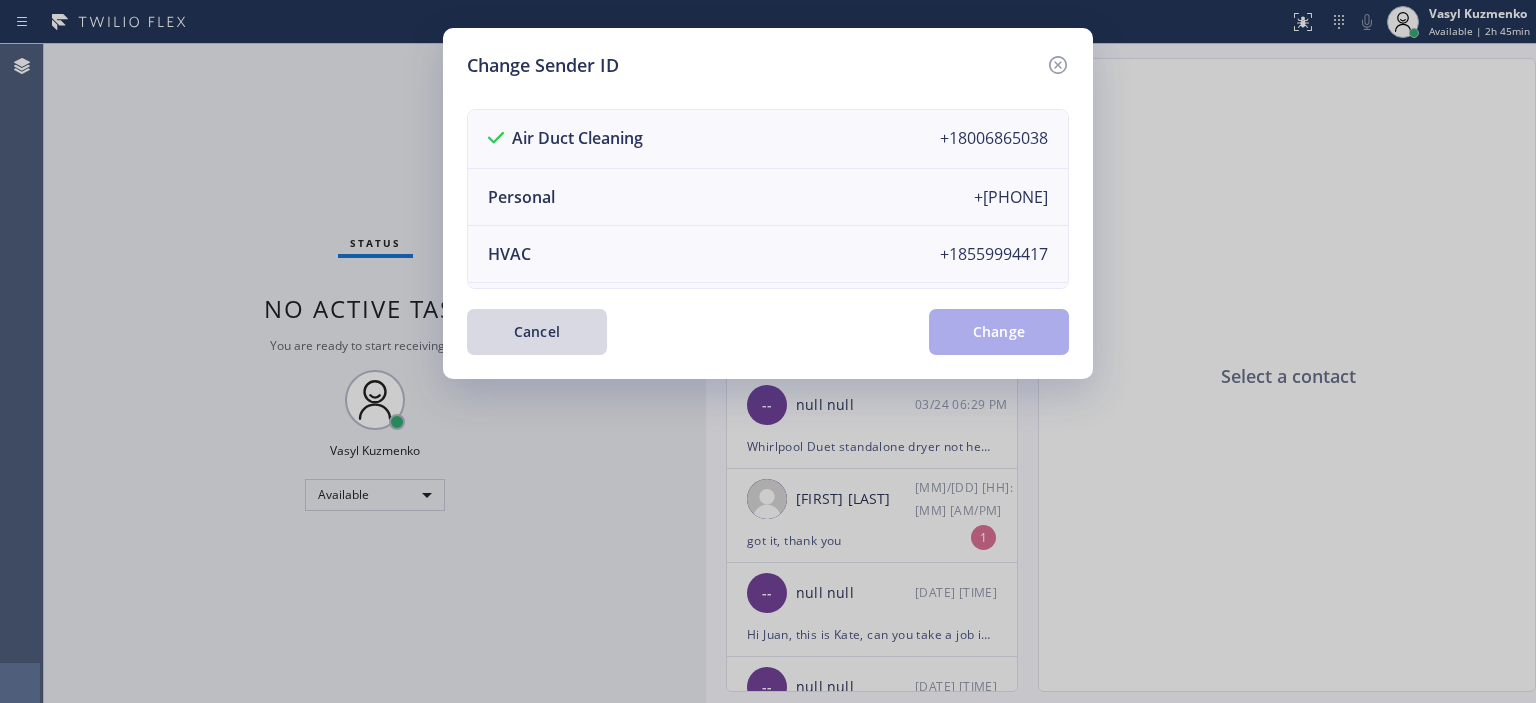 scroll, scrollTop: 0, scrollLeft: 0, axis: both 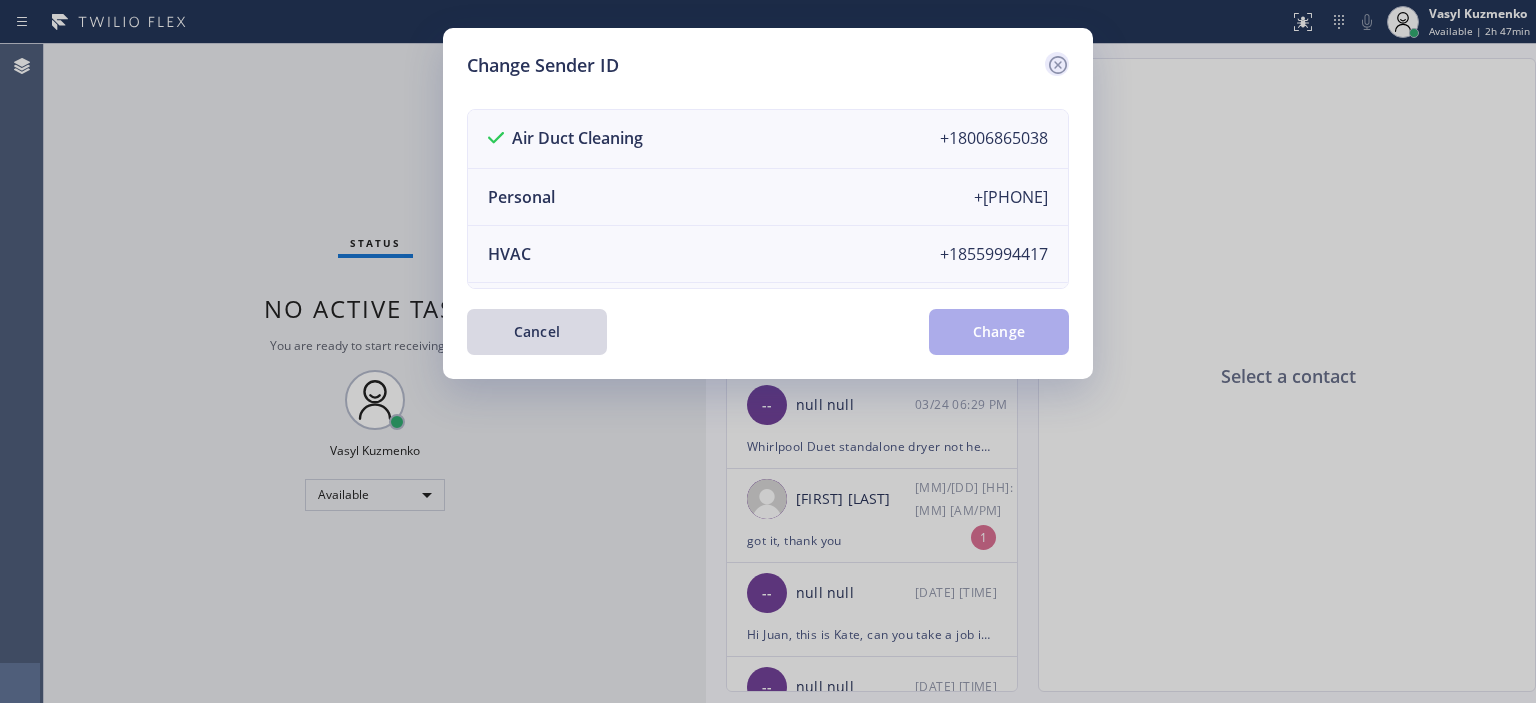 click 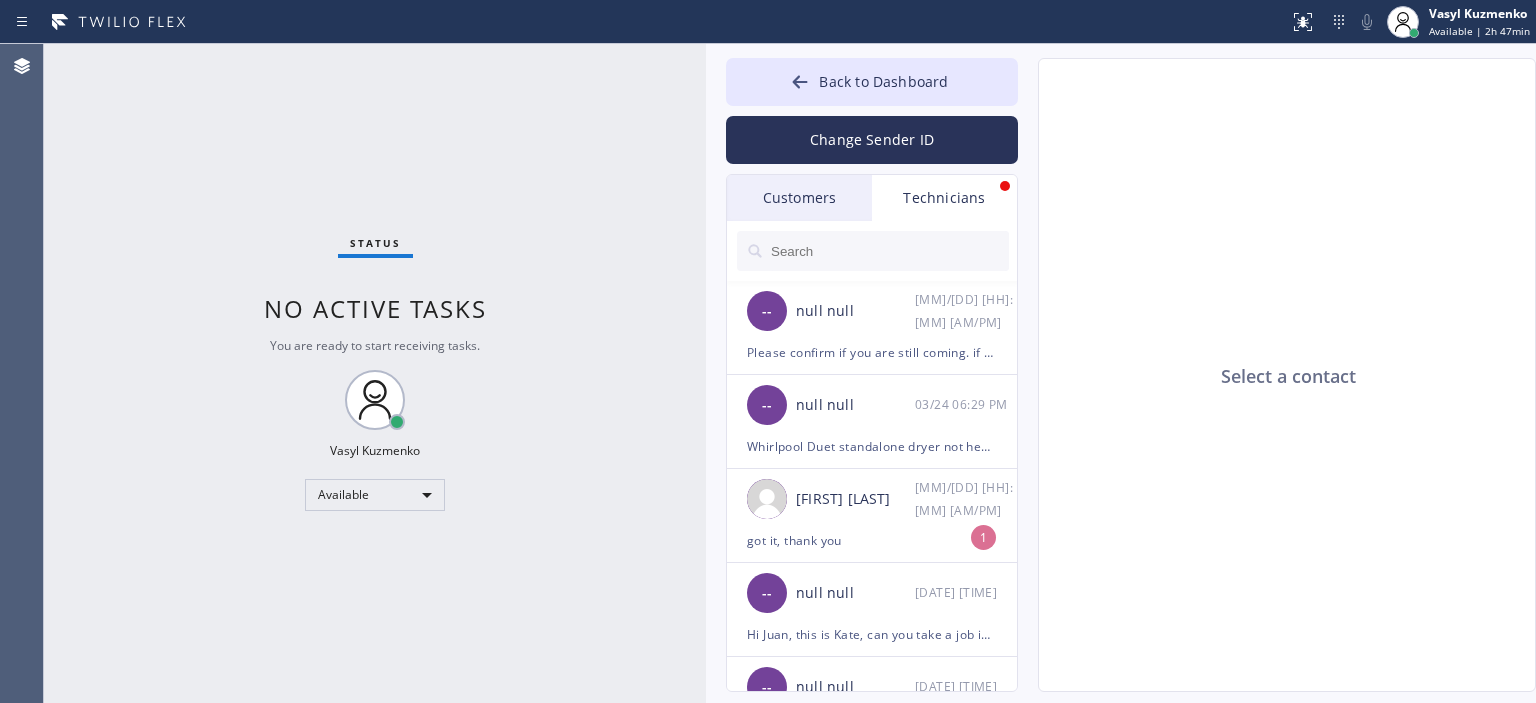 click on "Customers" at bounding box center [799, 198] 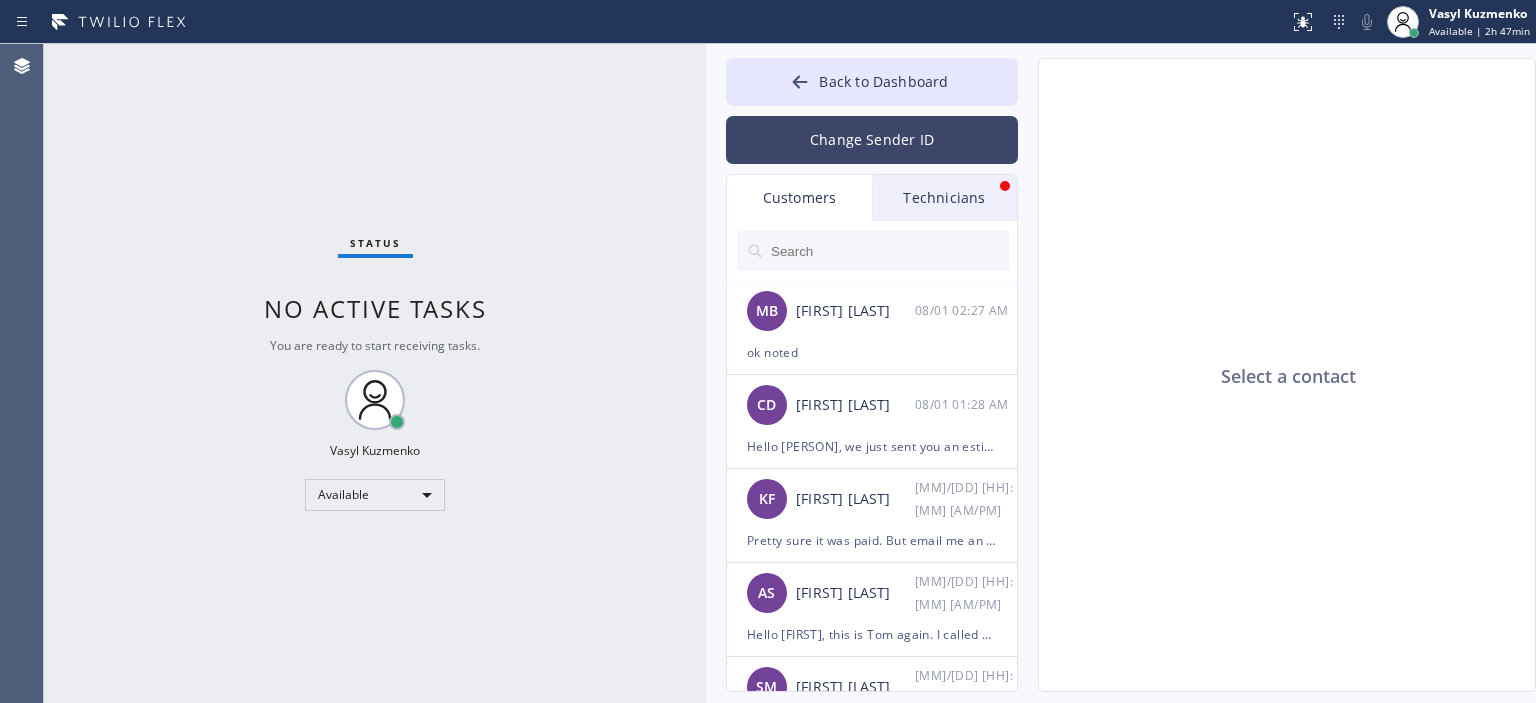 click on "Change Sender ID" at bounding box center [872, 140] 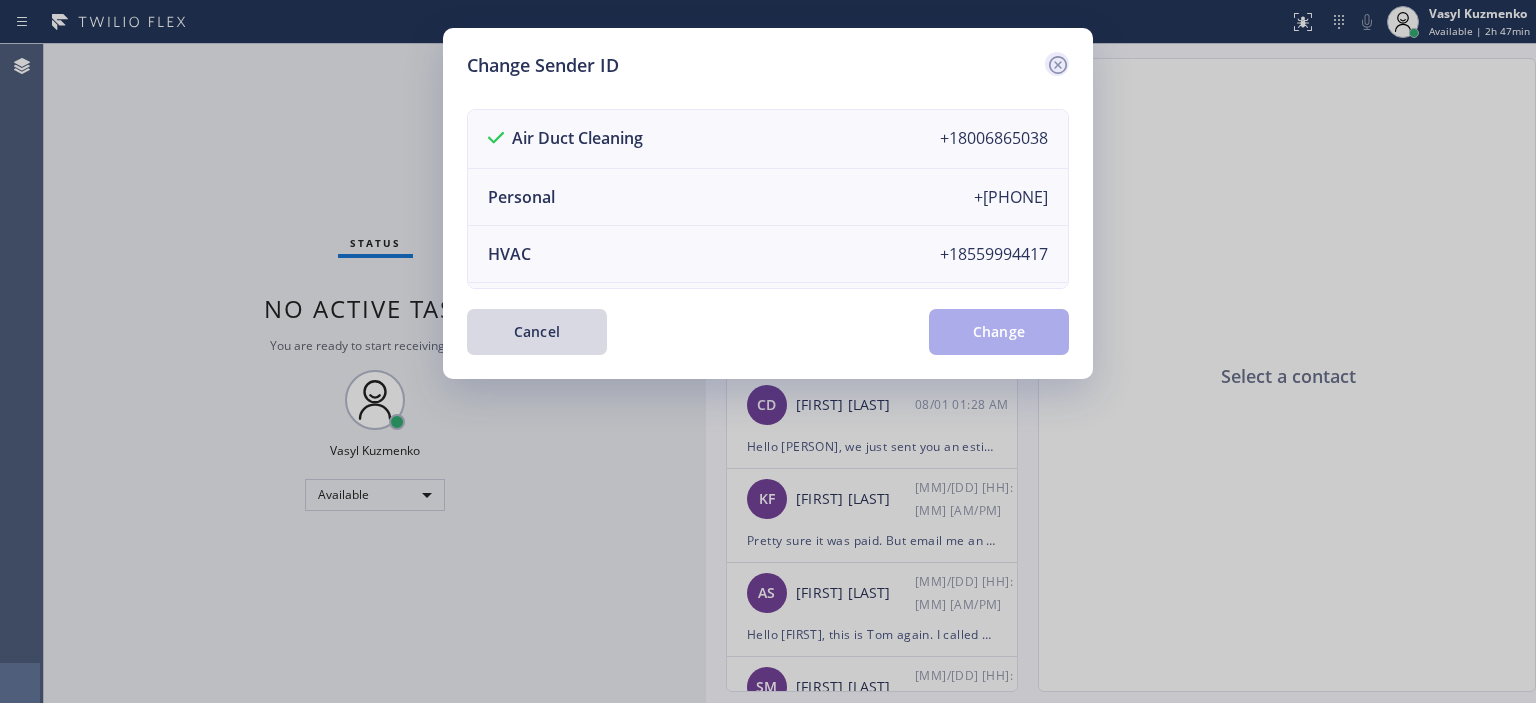 click 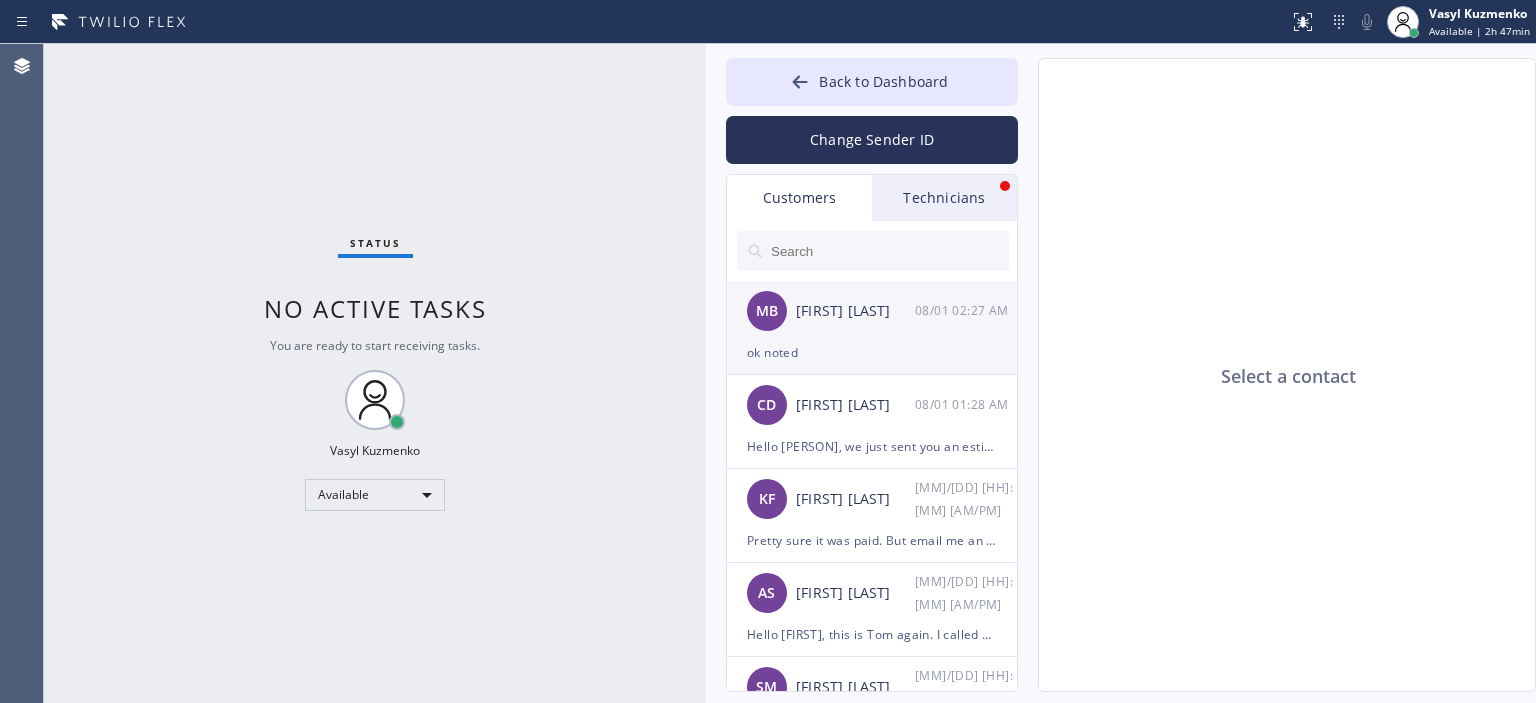 click on "[INITIALS] [FIRST] [LAST] [DATE] [TIME]" at bounding box center (873, 311) 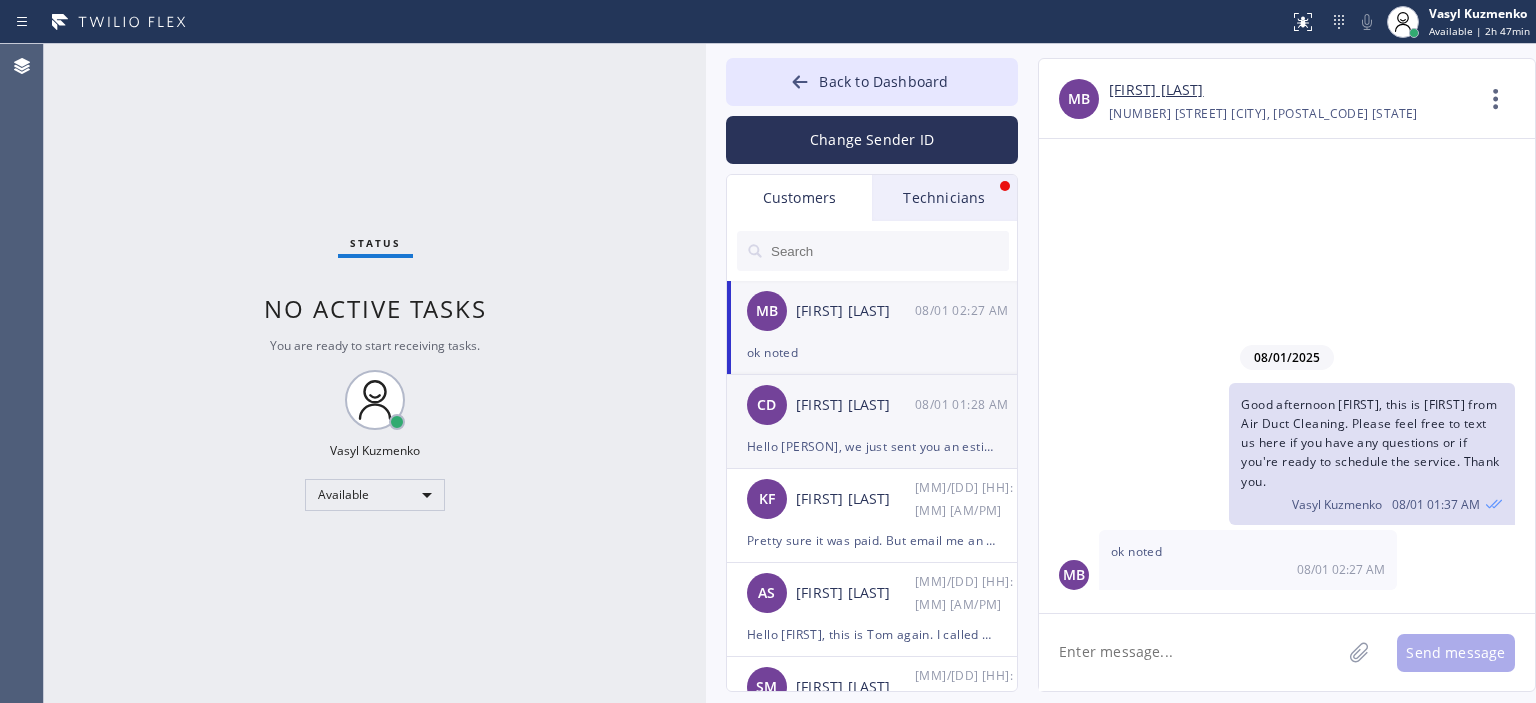 click on "CD [PERSON] [PERSON] [DATE] [TIME] Hello [PERSON], we just sent you an estimate for dryer vent installation on this email [EMAIL]. Please check it, don't forget to check the spambox just in case. Feel free to contact us back if you have any questions or concerns. Thank you." 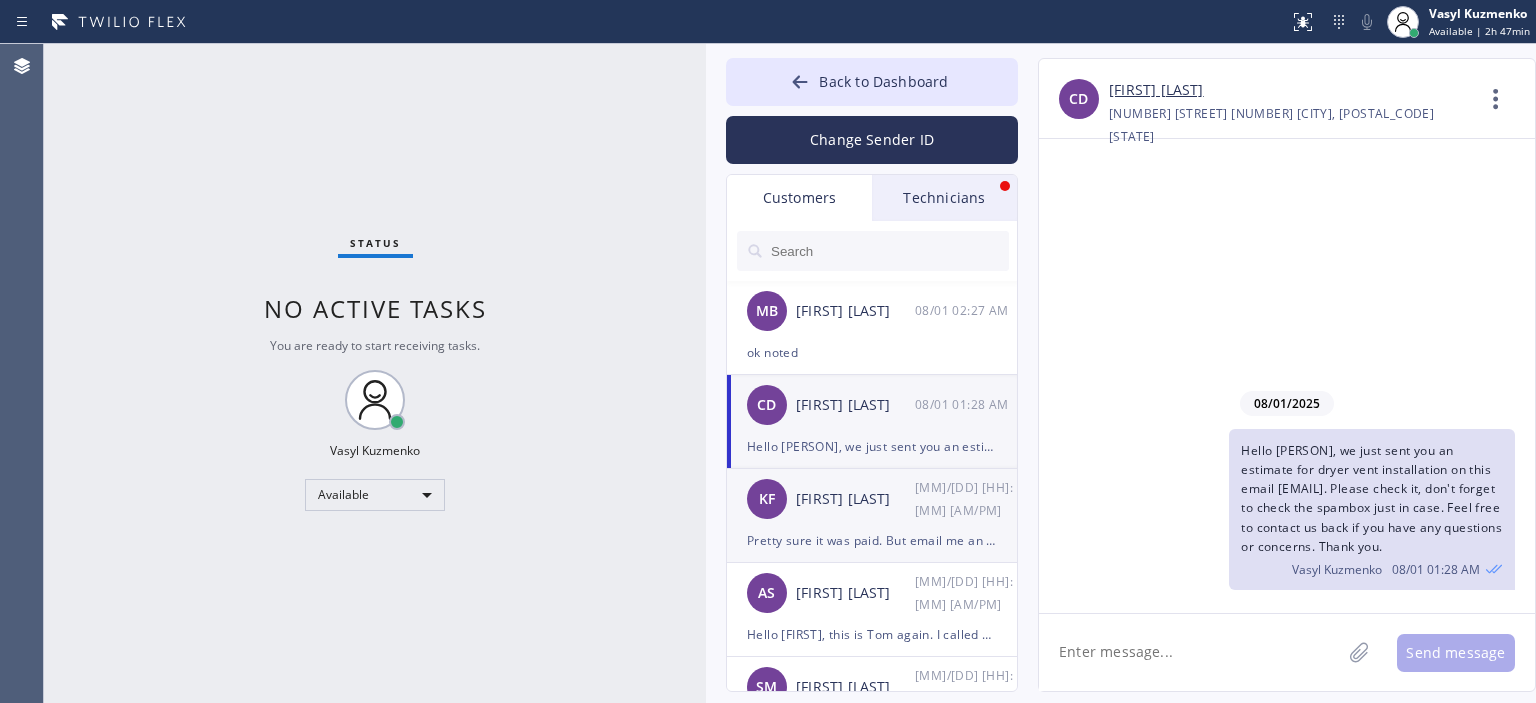 click on "[INITIAL] [FIRST] [LAST] [MM]/[DD] [HH]:[MM] [AM/PM]" at bounding box center [873, 499] 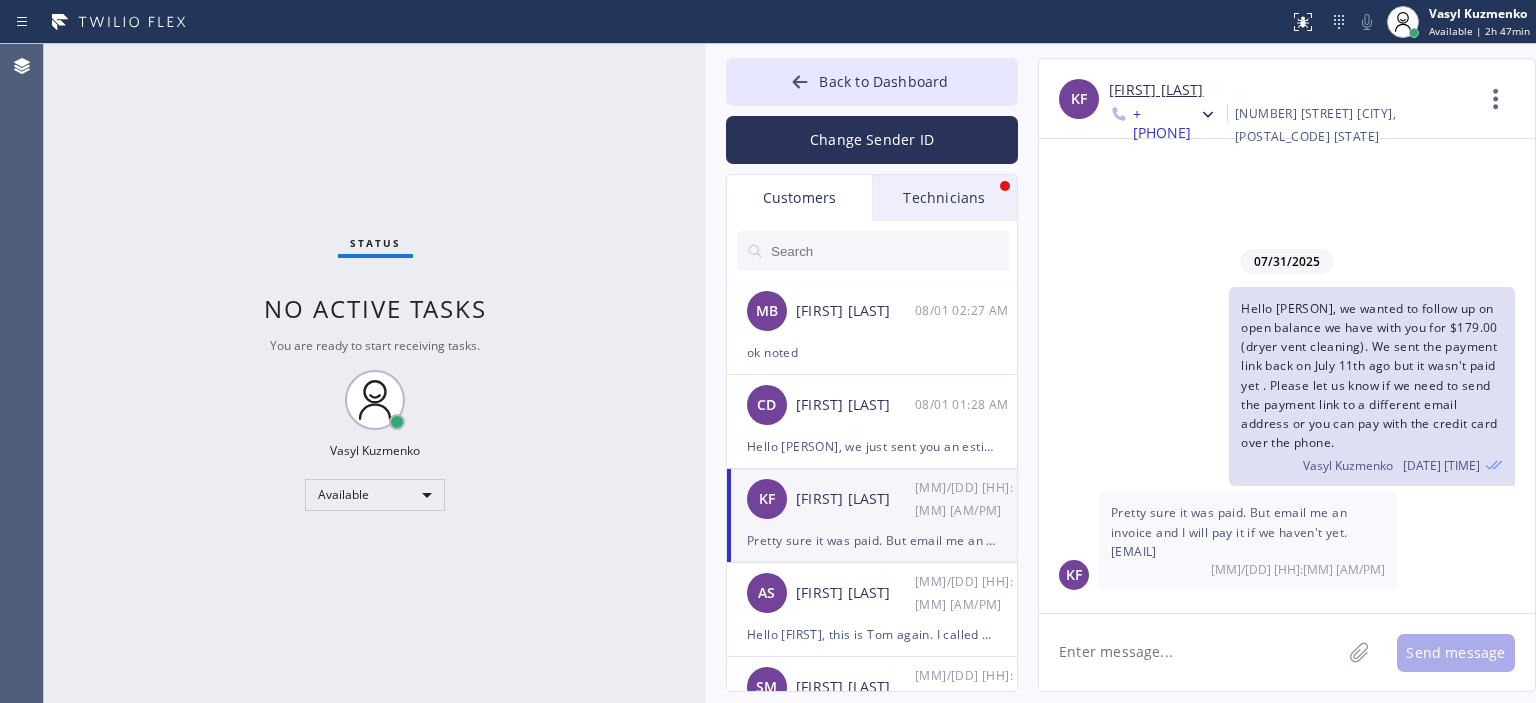 scroll, scrollTop: 90, scrollLeft: 0, axis: vertical 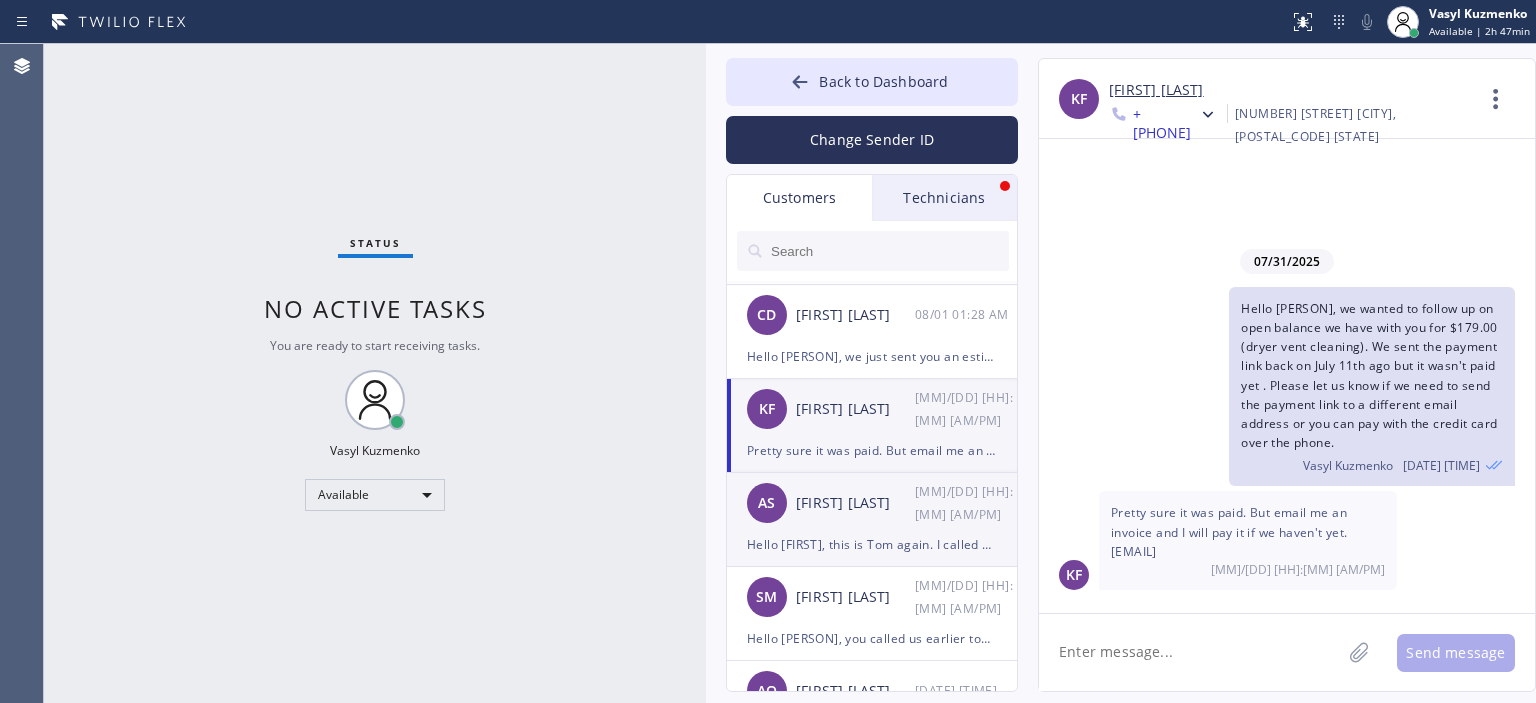 click on "[FIRST] [LAST]" at bounding box center [855, 503] 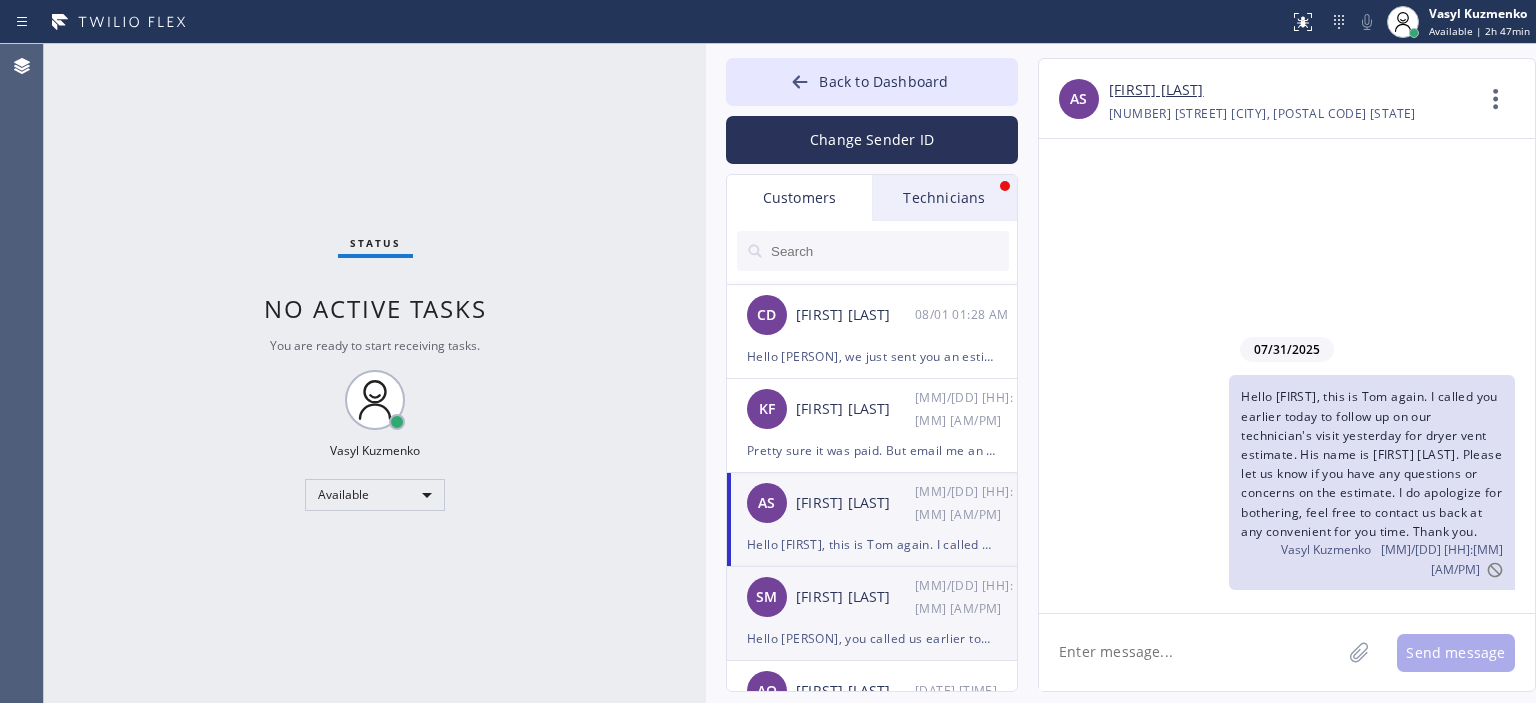 click on "[FIRST] [LAST]" at bounding box center [855, 597] 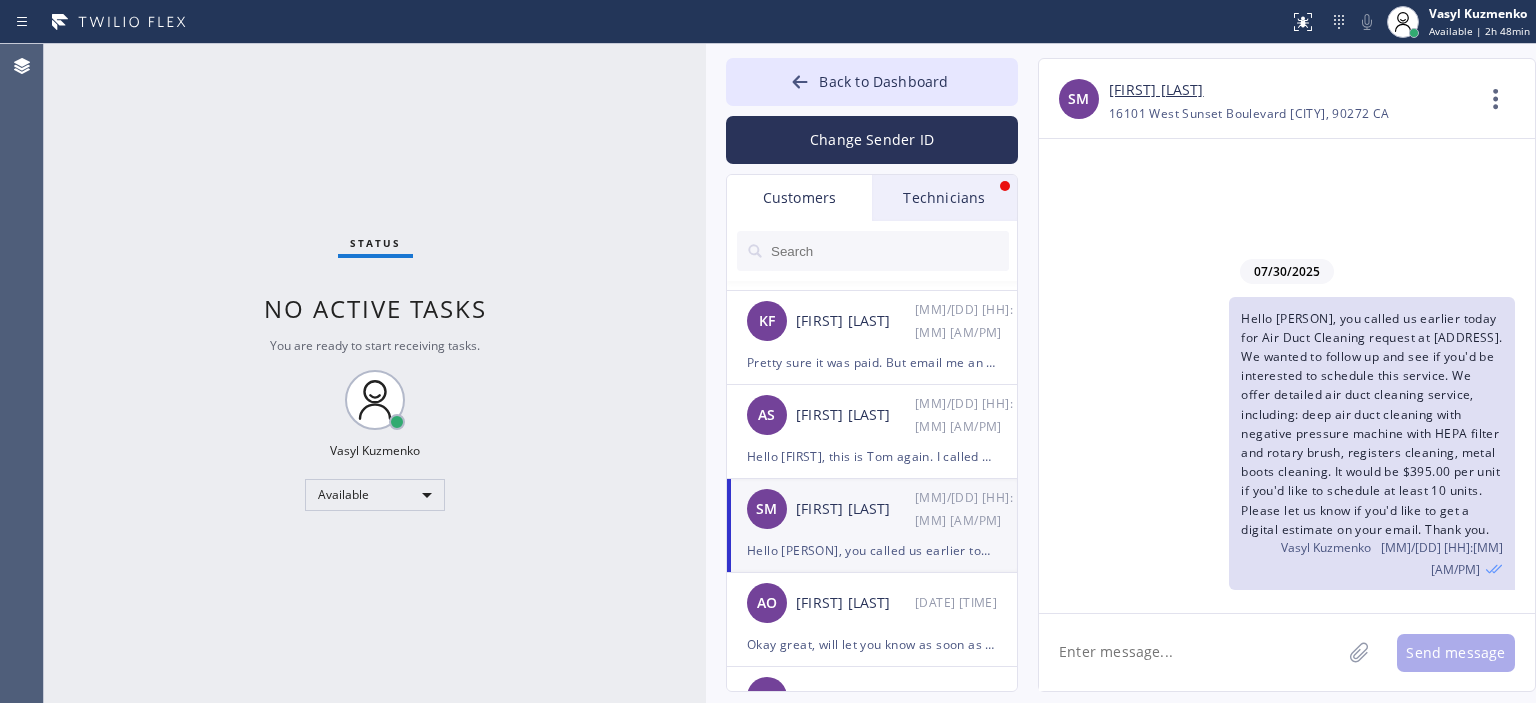 scroll, scrollTop: 180, scrollLeft: 0, axis: vertical 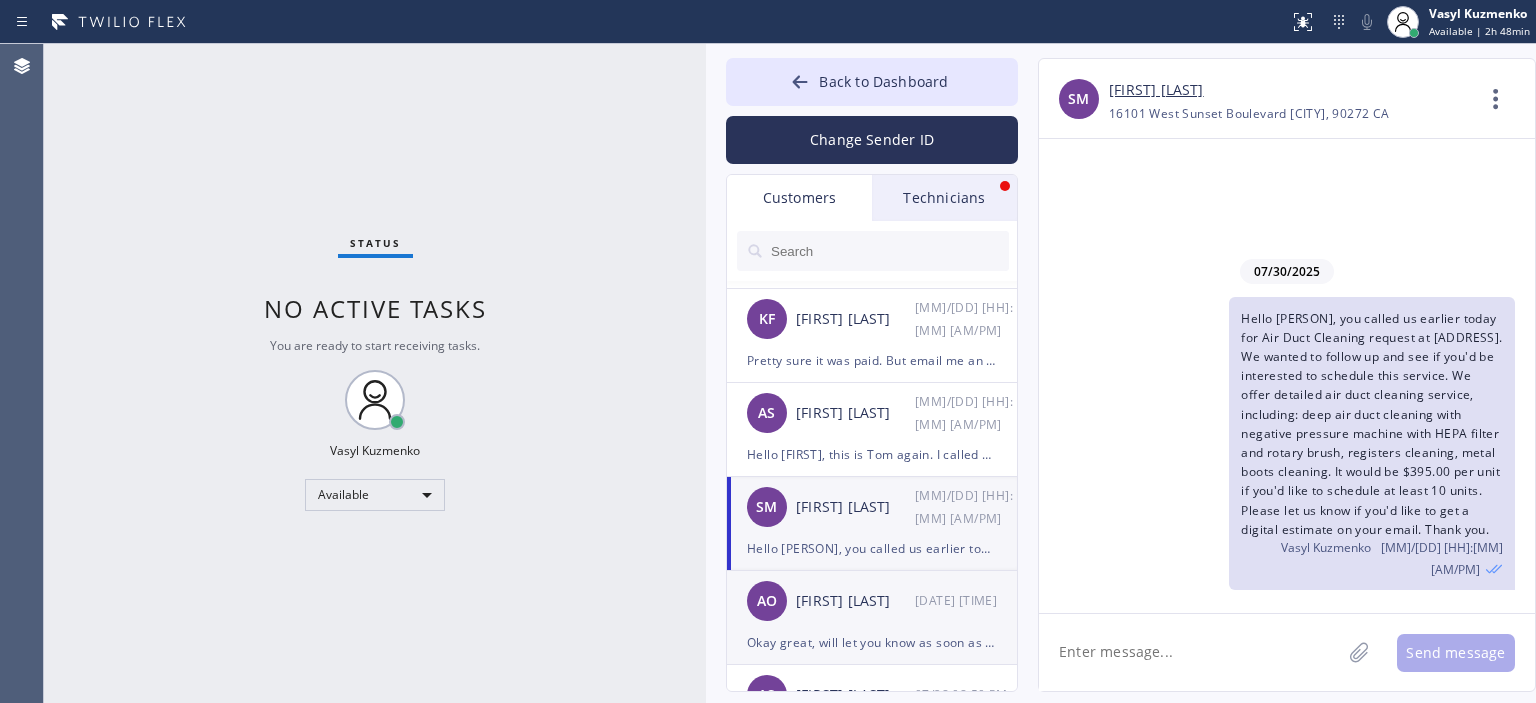 click on "[FIRST] [LAST]" at bounding box center [855, 601] 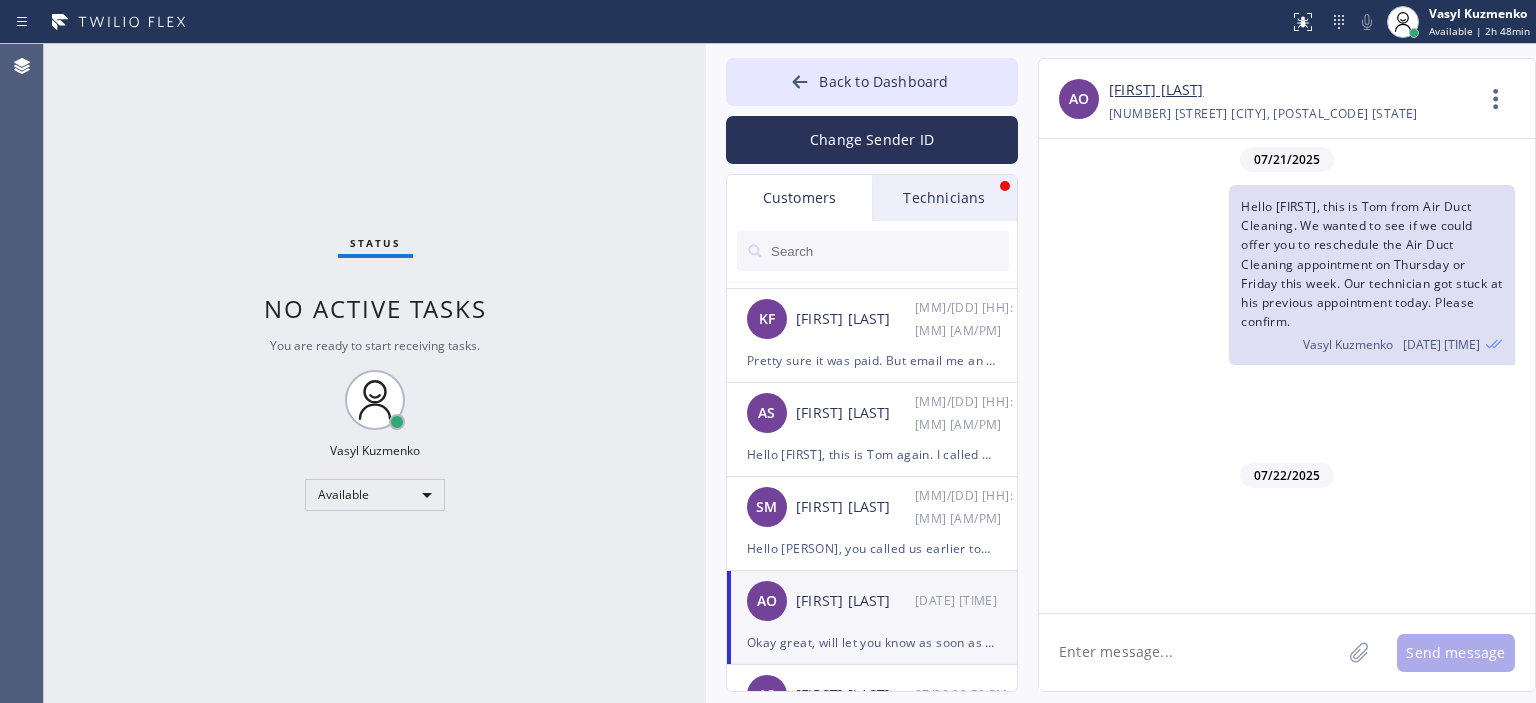 scroll, scrollTop: 575, scrollLeft: 0, axis: vertical 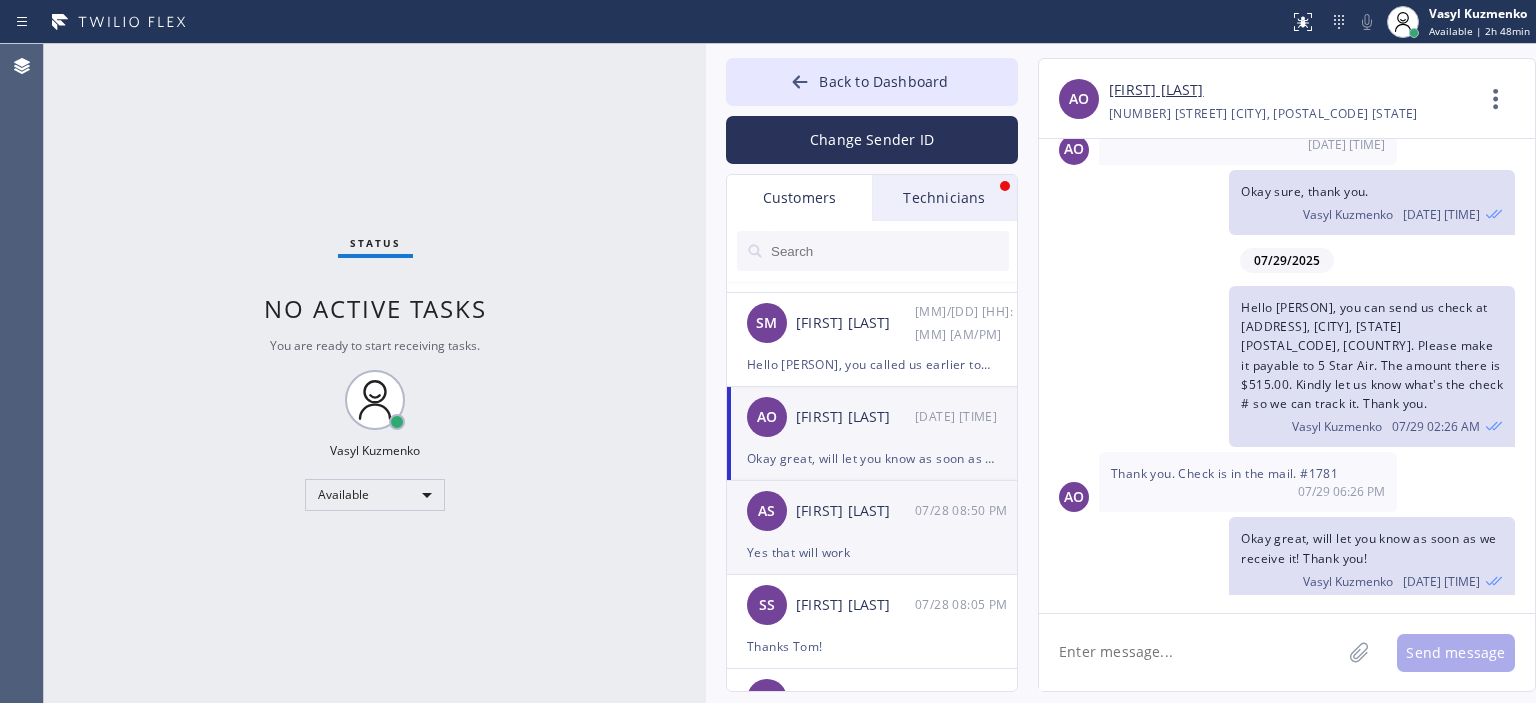 click on "[FIRST] [LAST]" at bounding box center (855, 511) 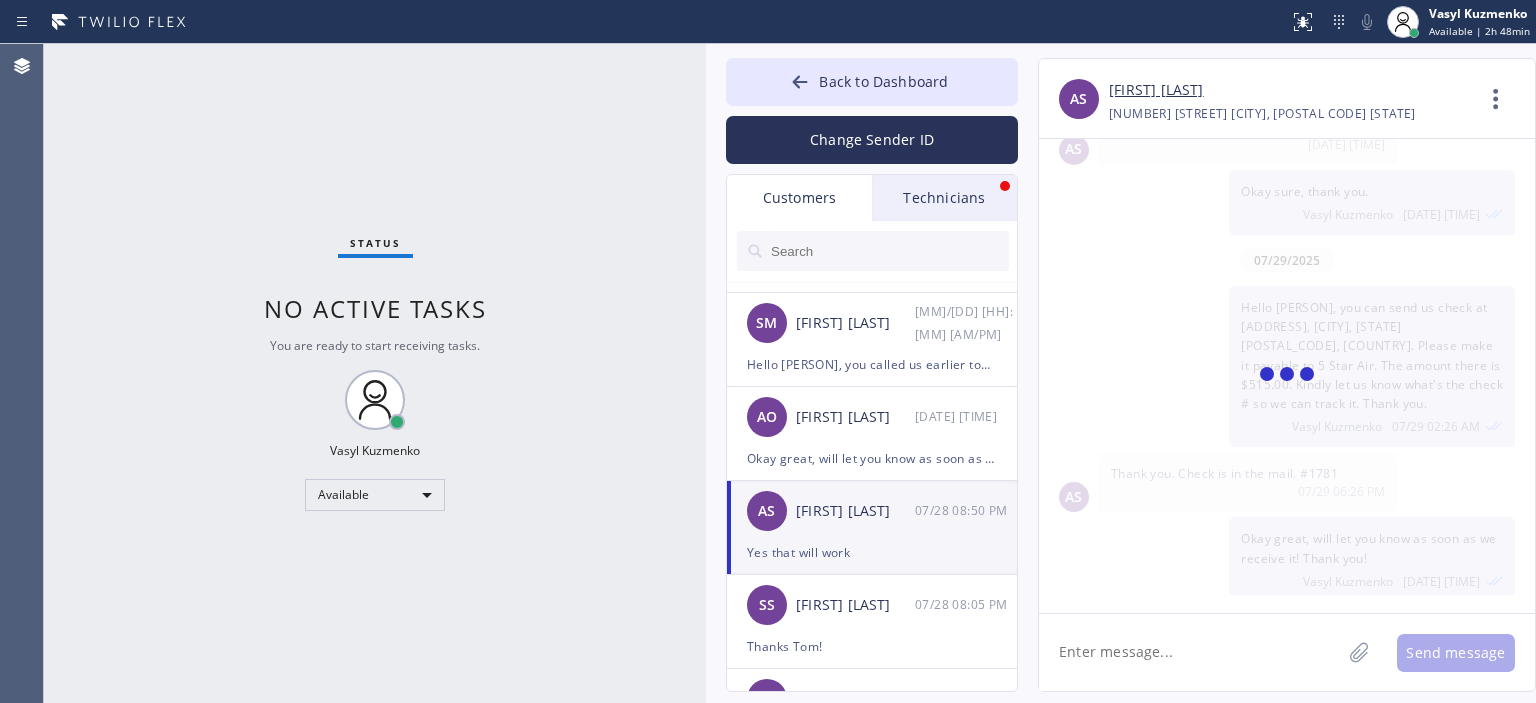 scroll, scrollTop: 0, scrollLeft: 0, axis: both 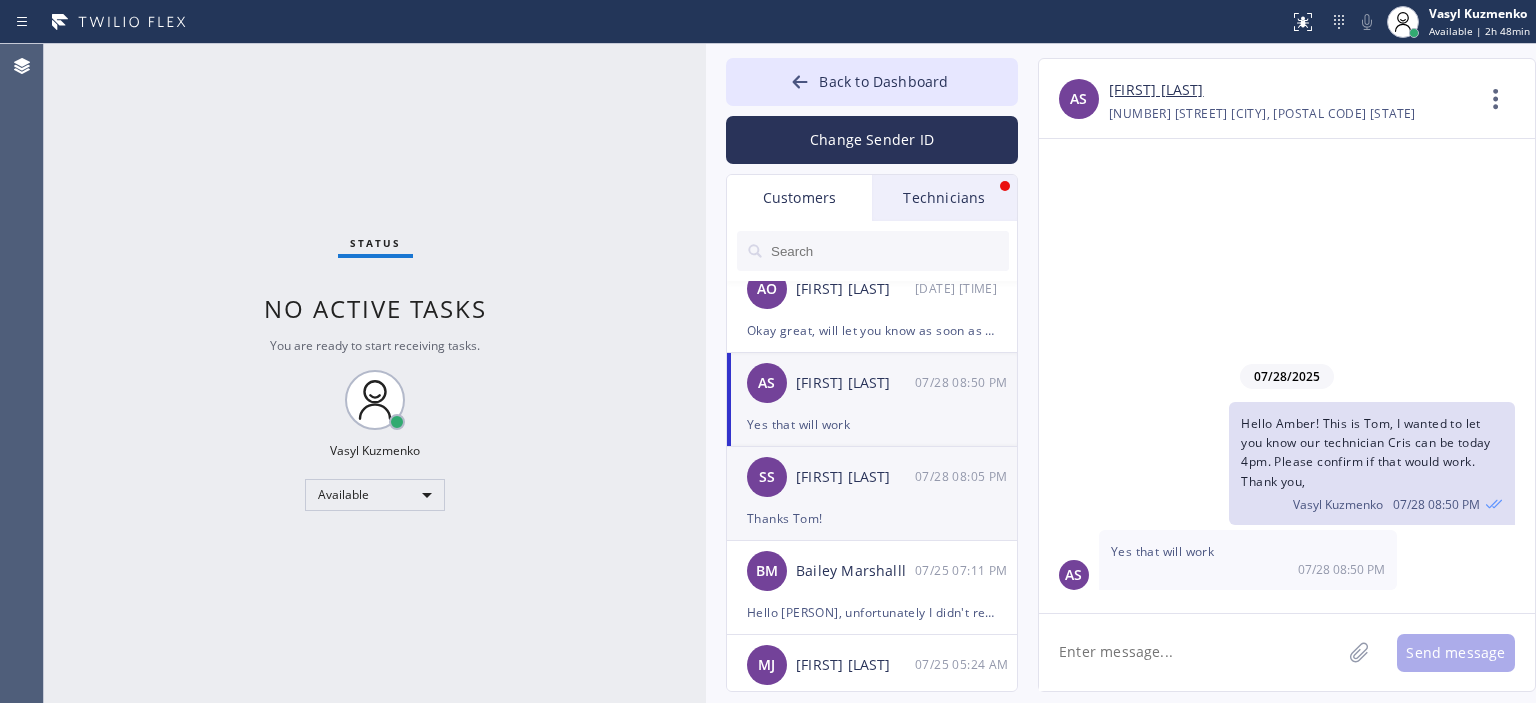 click on "SS Sydney Santos 07/28 08:05 PM" at bounding box center (873, 477) 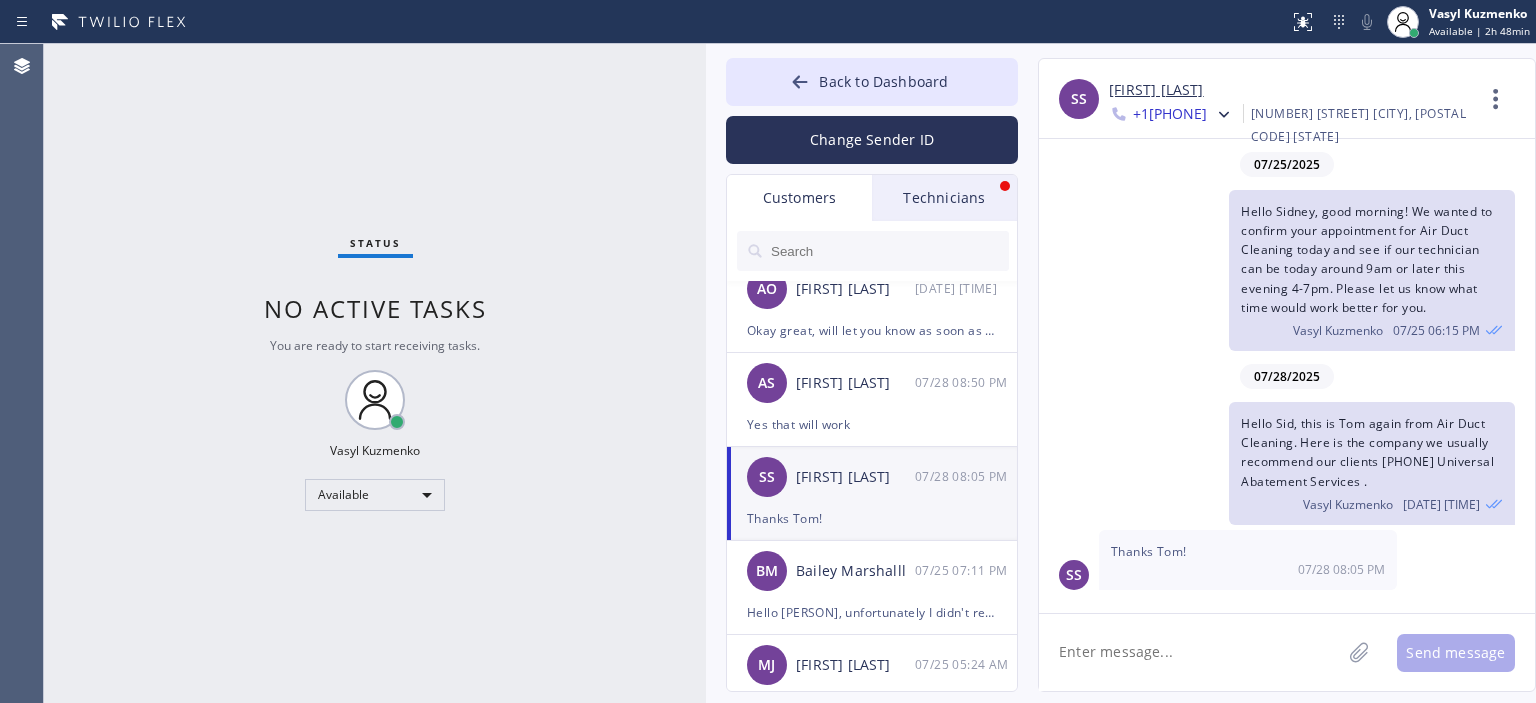 scroll, scrollTop: 615, scrollLeft: 0, axis: vertical 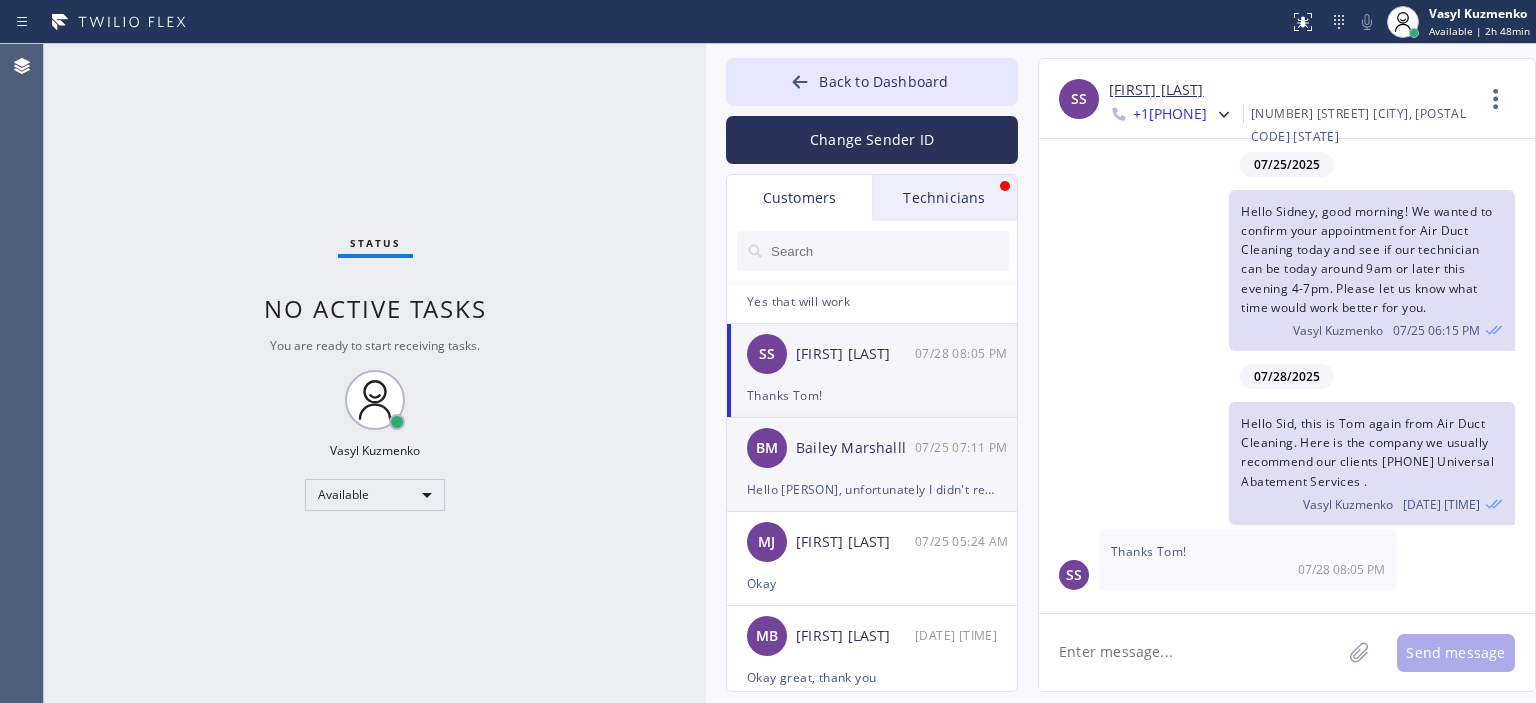 click on "[INITIAL] [FIRST] [LAST] [MM]/[DD] [HH]:[MM] [AM/PM] Hello [PERSON], unfortunately I didn't reach you over the phone but we have good news. We wanted to let you know that we do have available technician who would do $450 per each unit in case if you'd like to do both units same day. Please let us know what would be the best day for you to schedule the service." 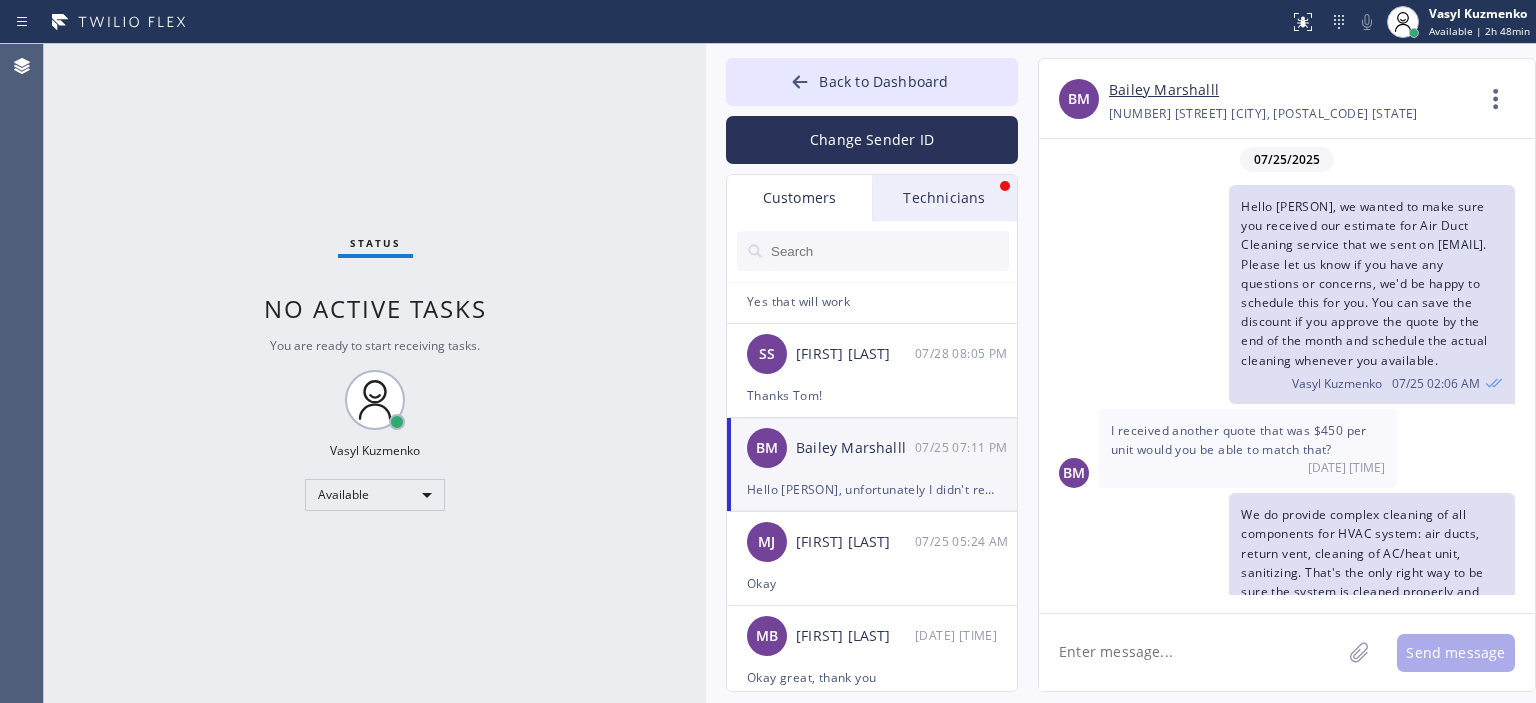 scroll, scrollTop: 360, scrollLeft: 0, axis: vertical 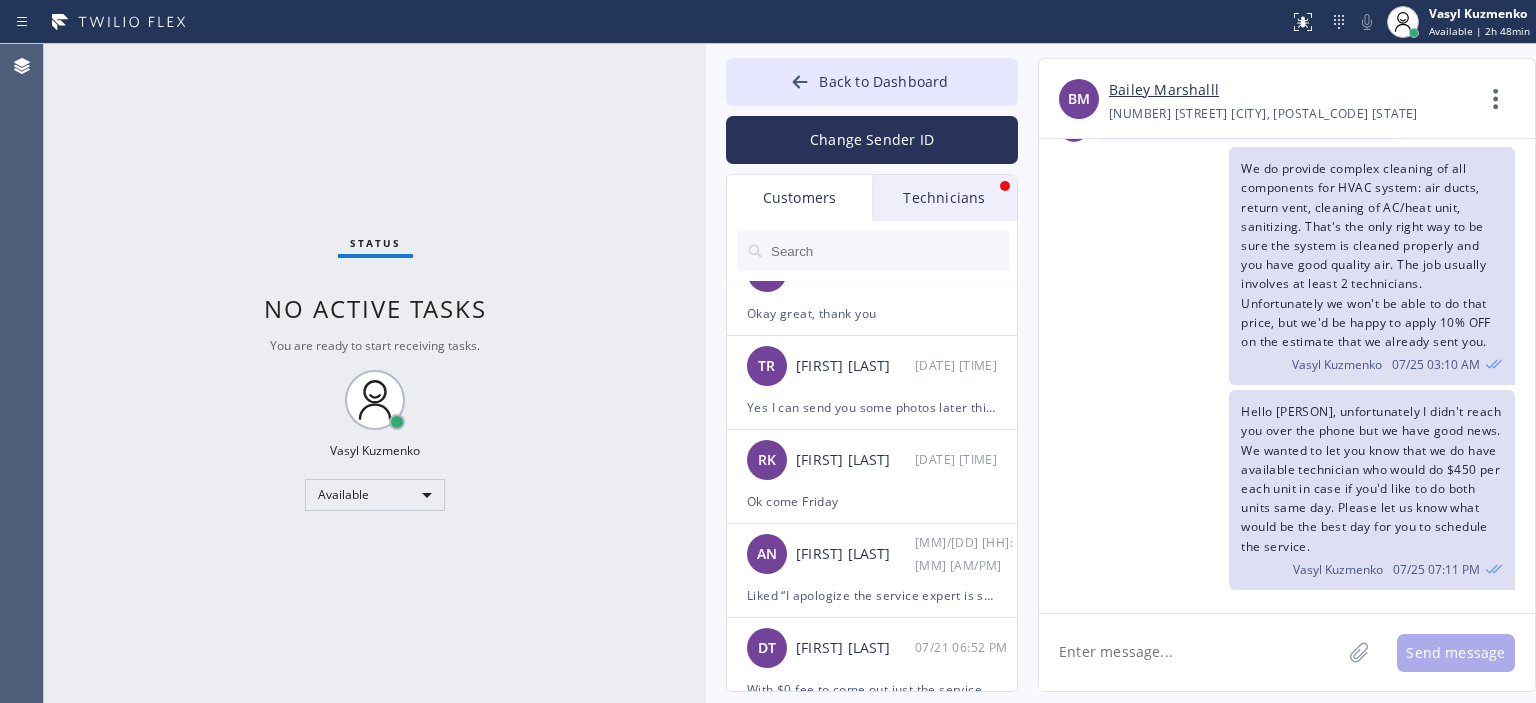 click at bounding box center [889, 251] 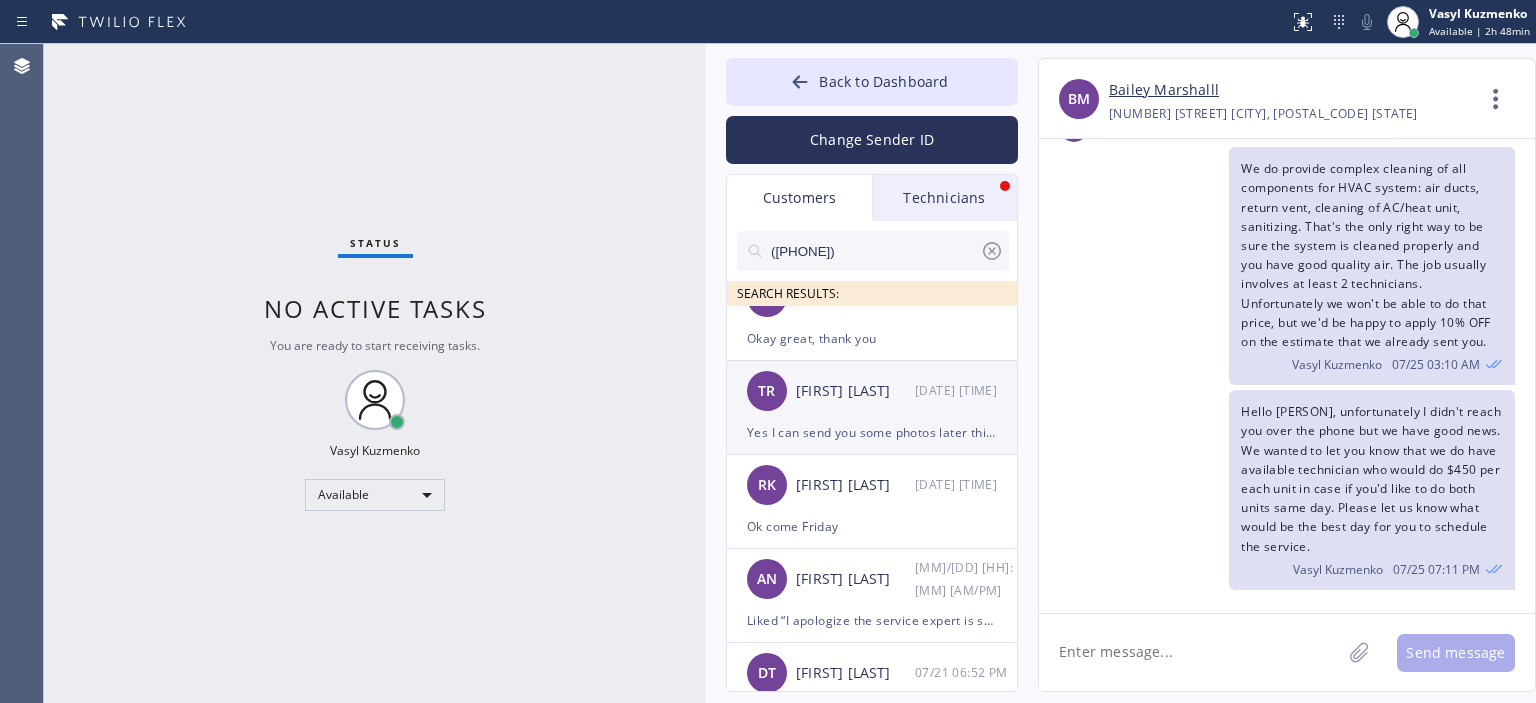 scroll, scrollTop: 0, scrollLeft: 0, axis: both 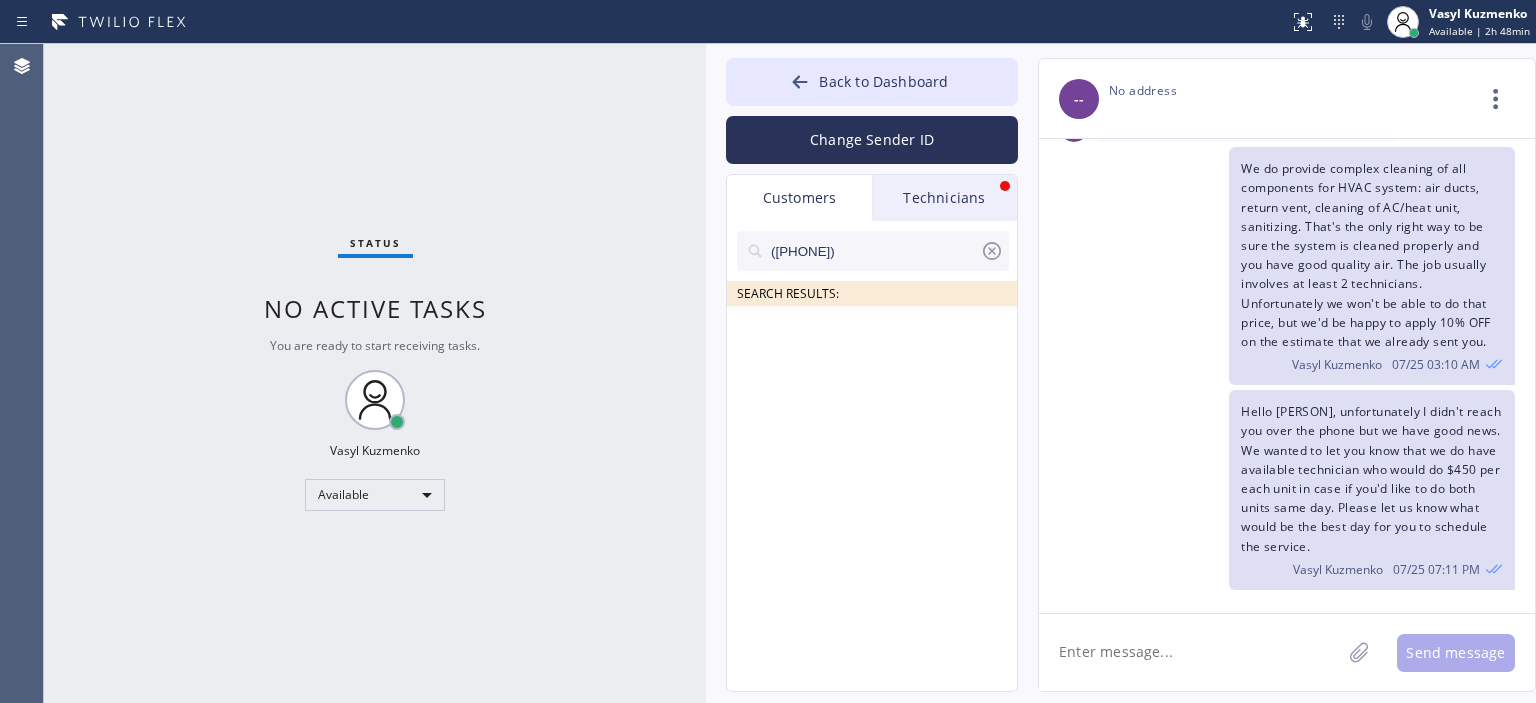 click on "([PHONE])" at bounding box center [874, 251] 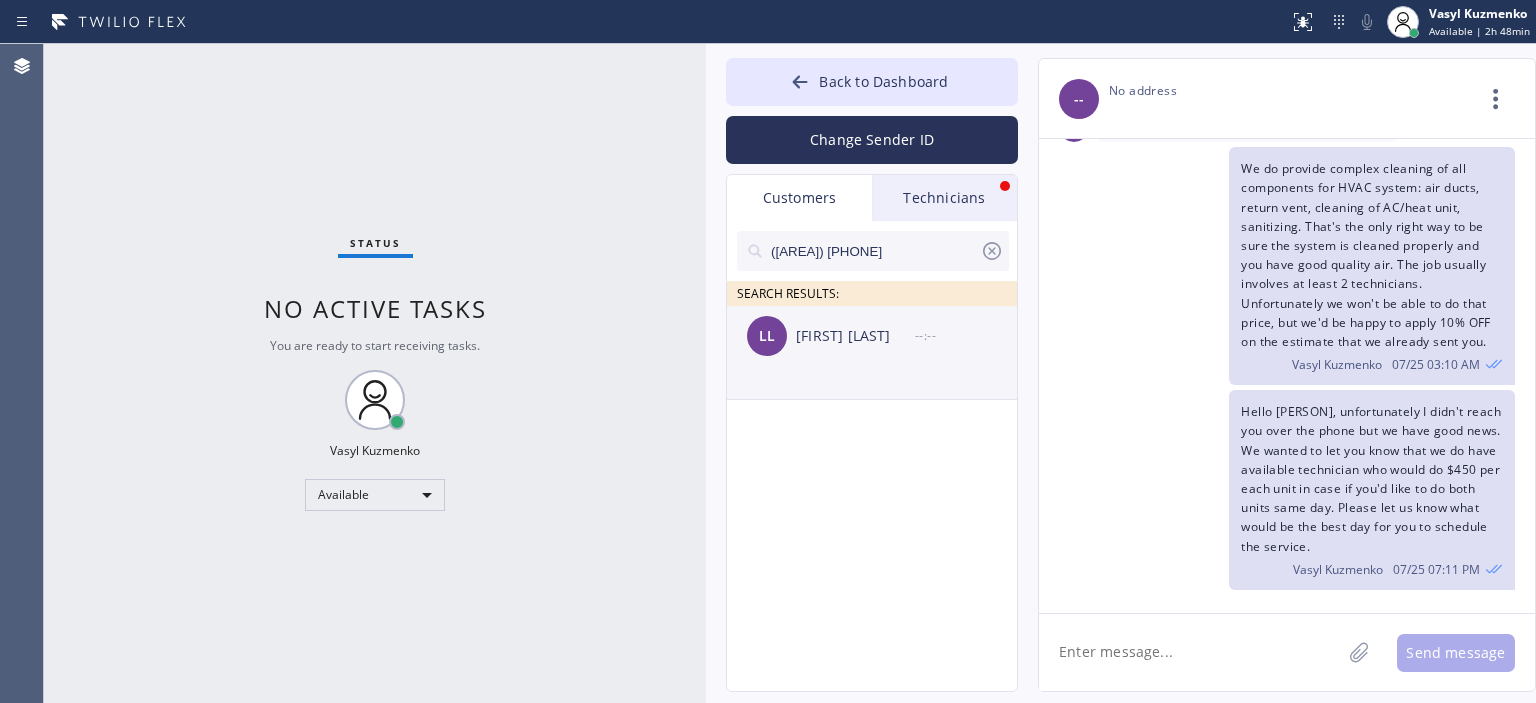 click on "[FIRST] [LAST]" at bounding box center (855, 336) 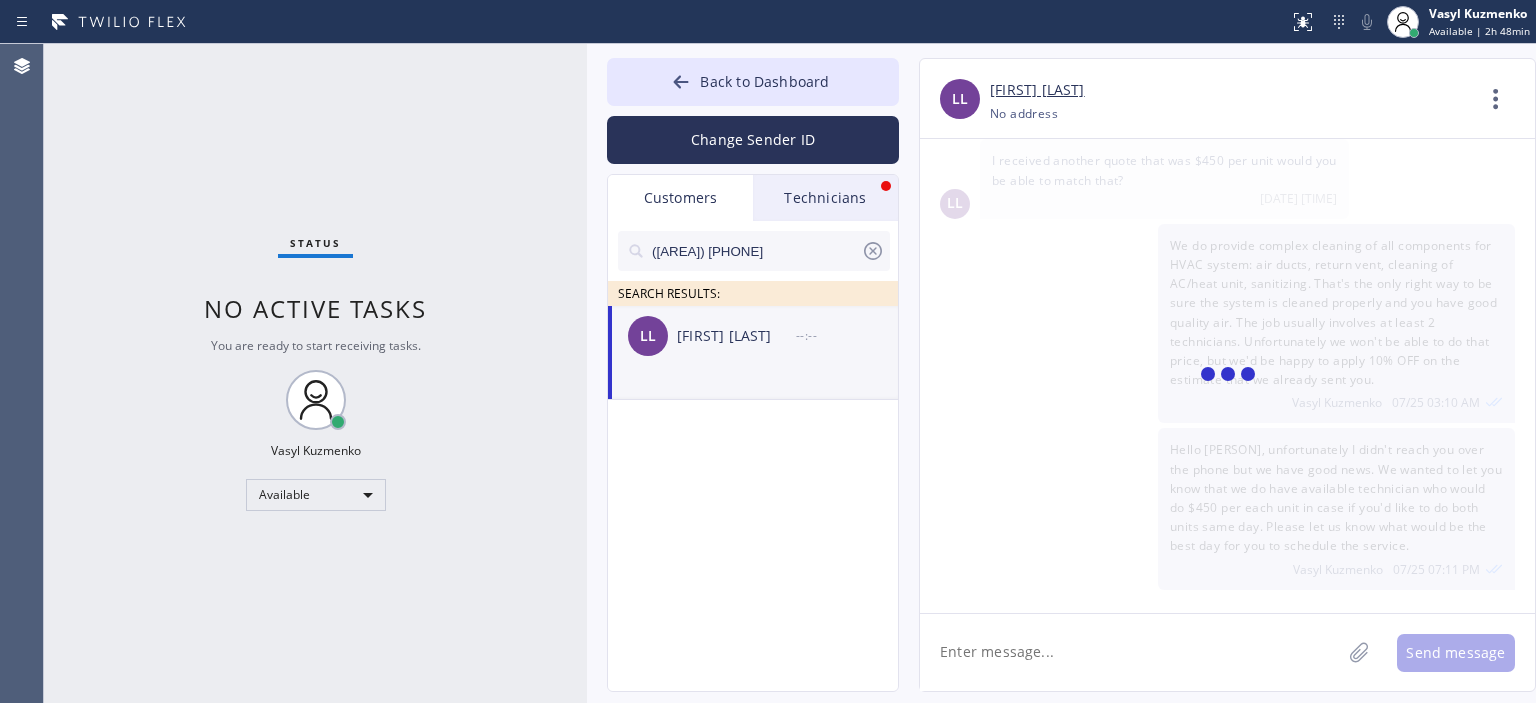 scroll, scrollTop: 225, scrollLeft: 0, axis: vertical 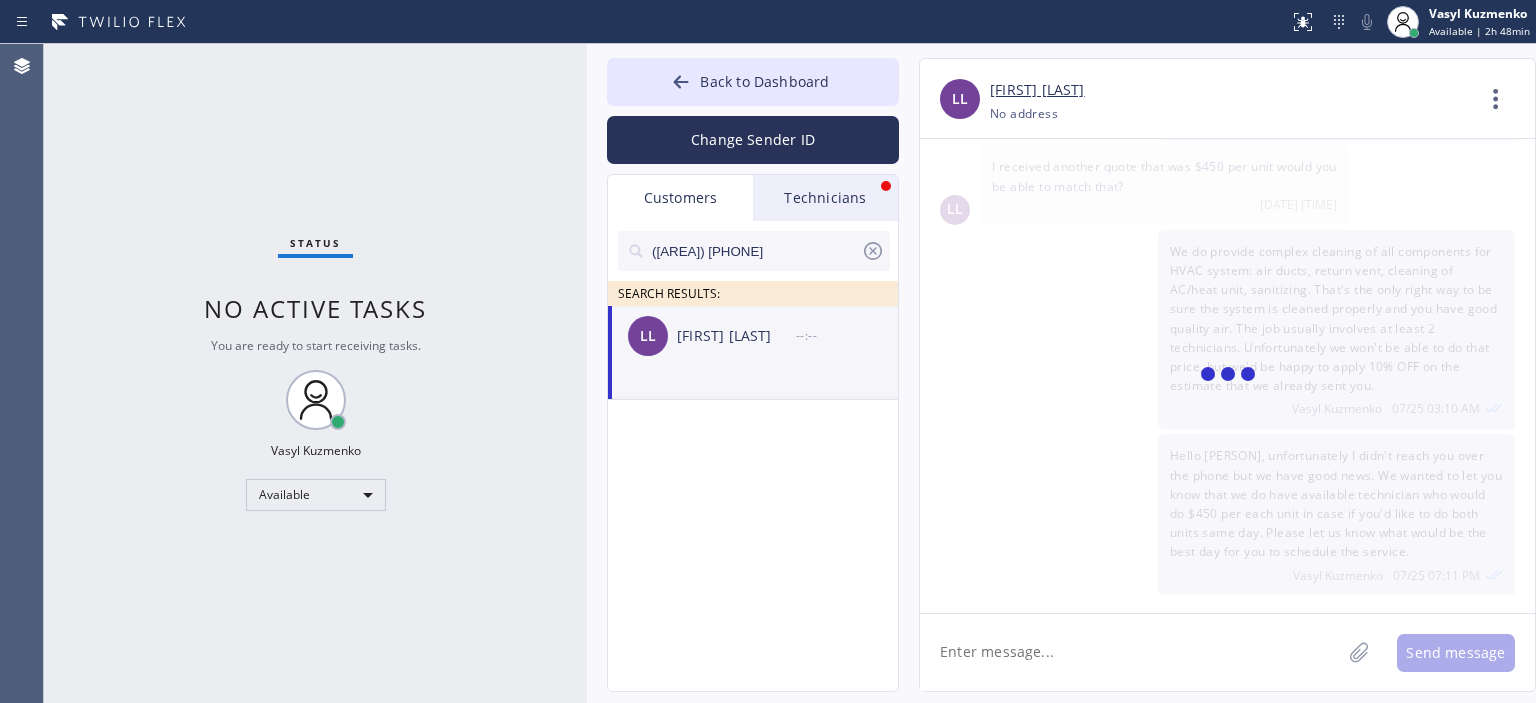 drag, startPoint x: 704, startPoint y: 97, endPoint x: 585, endPoint y: 94, distance: 119.03781 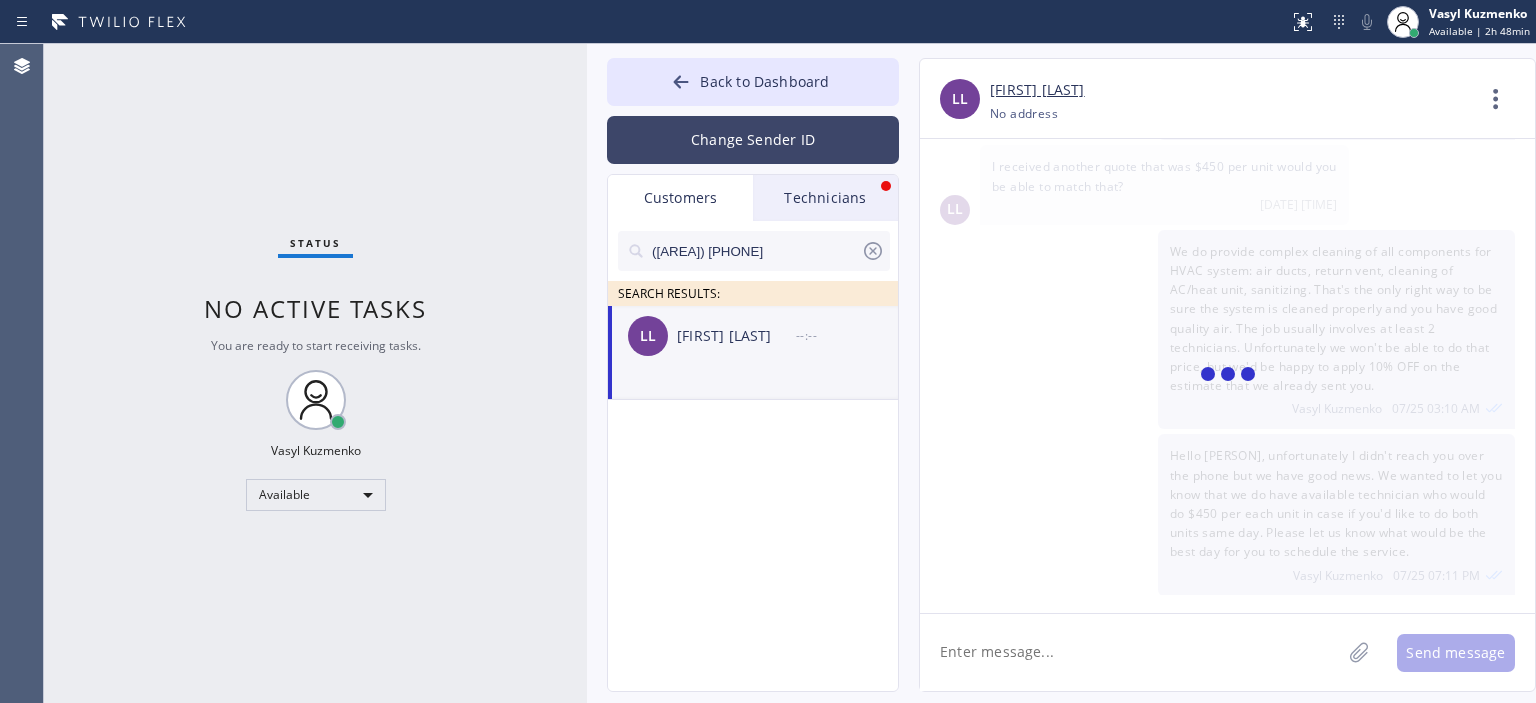 click on "Change Sender ID" at bounding box center (753, 140) 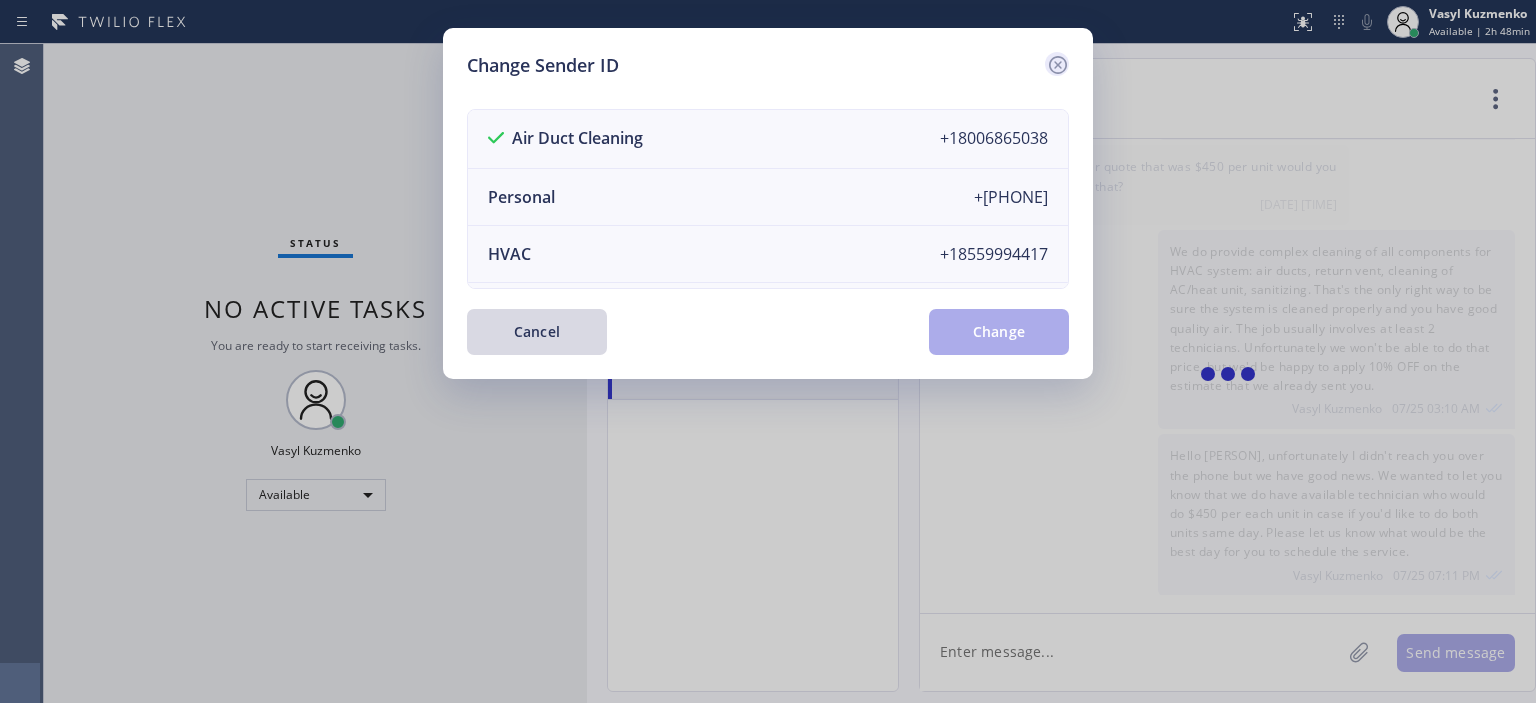 click 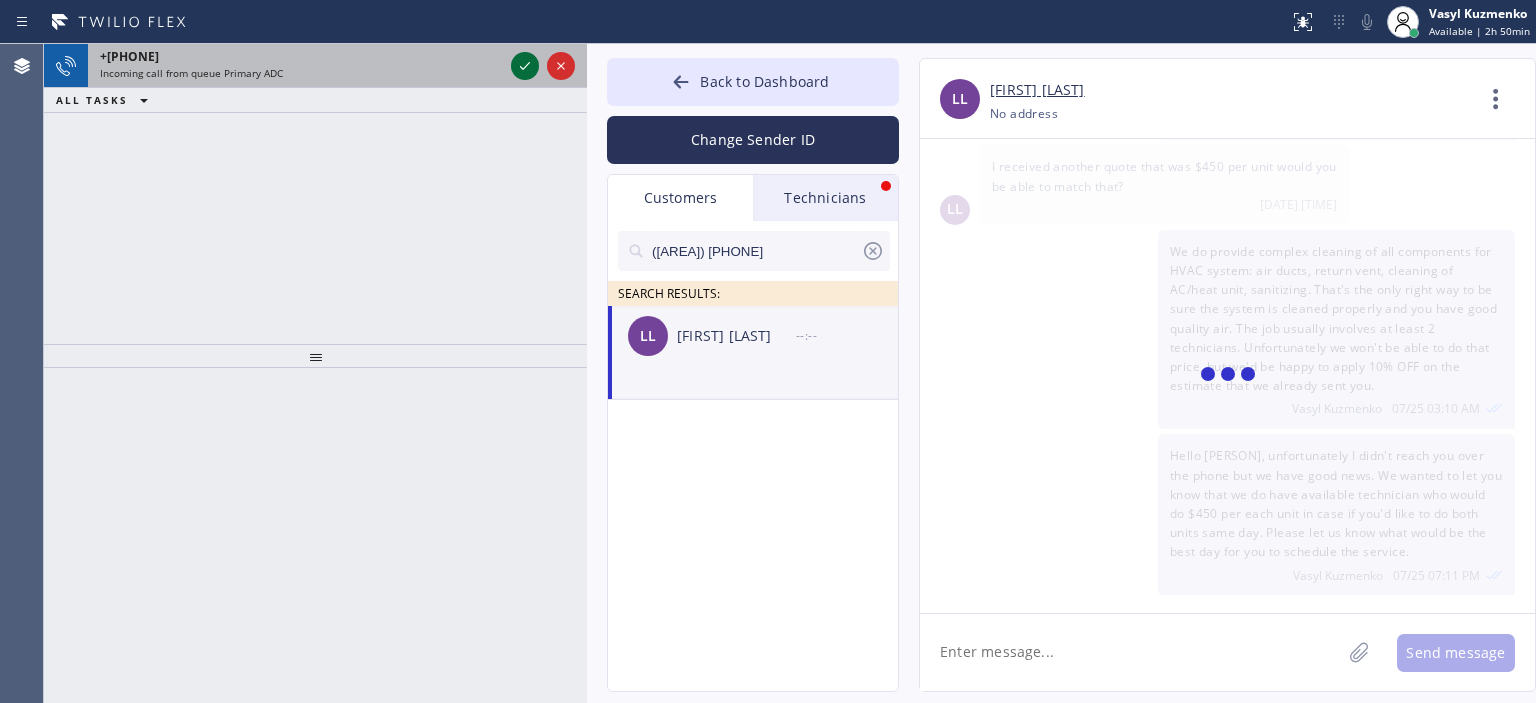 click 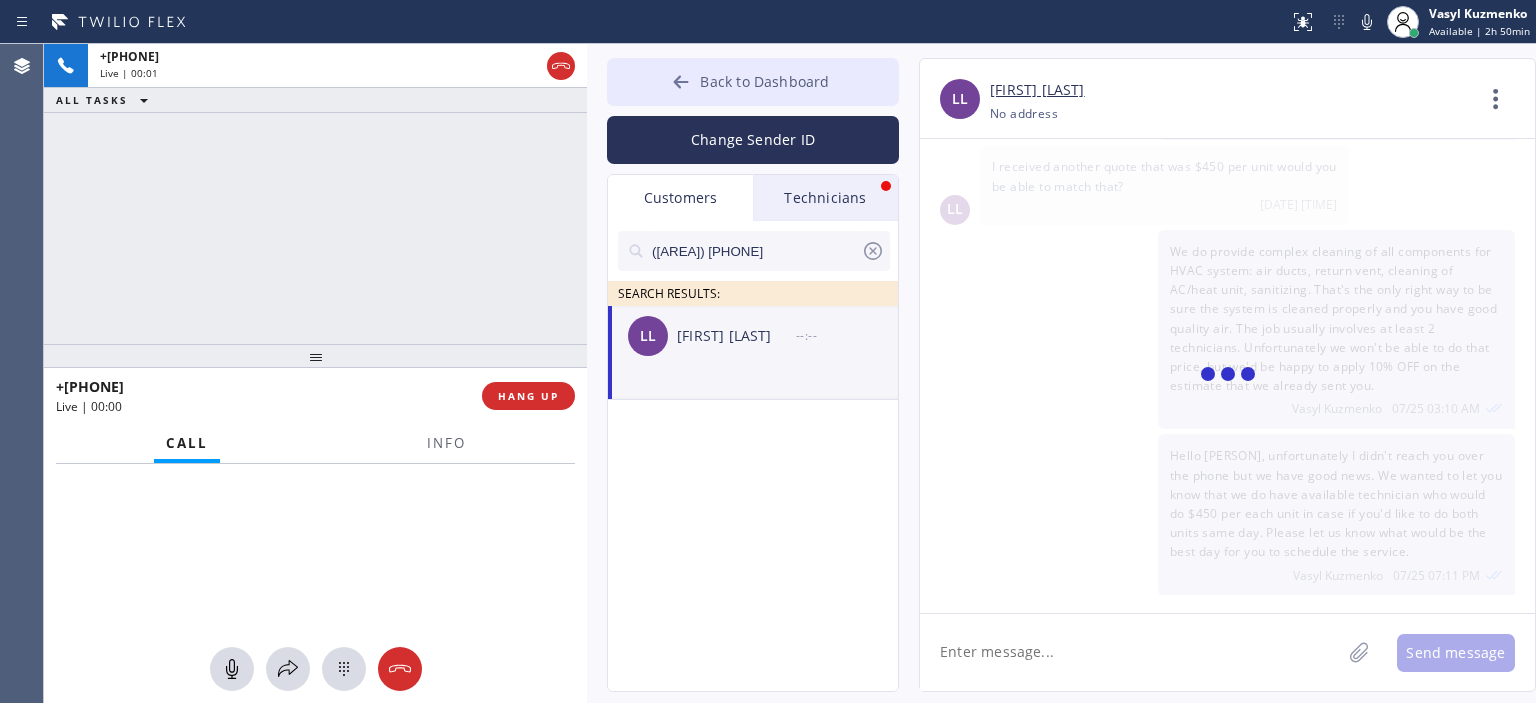 click 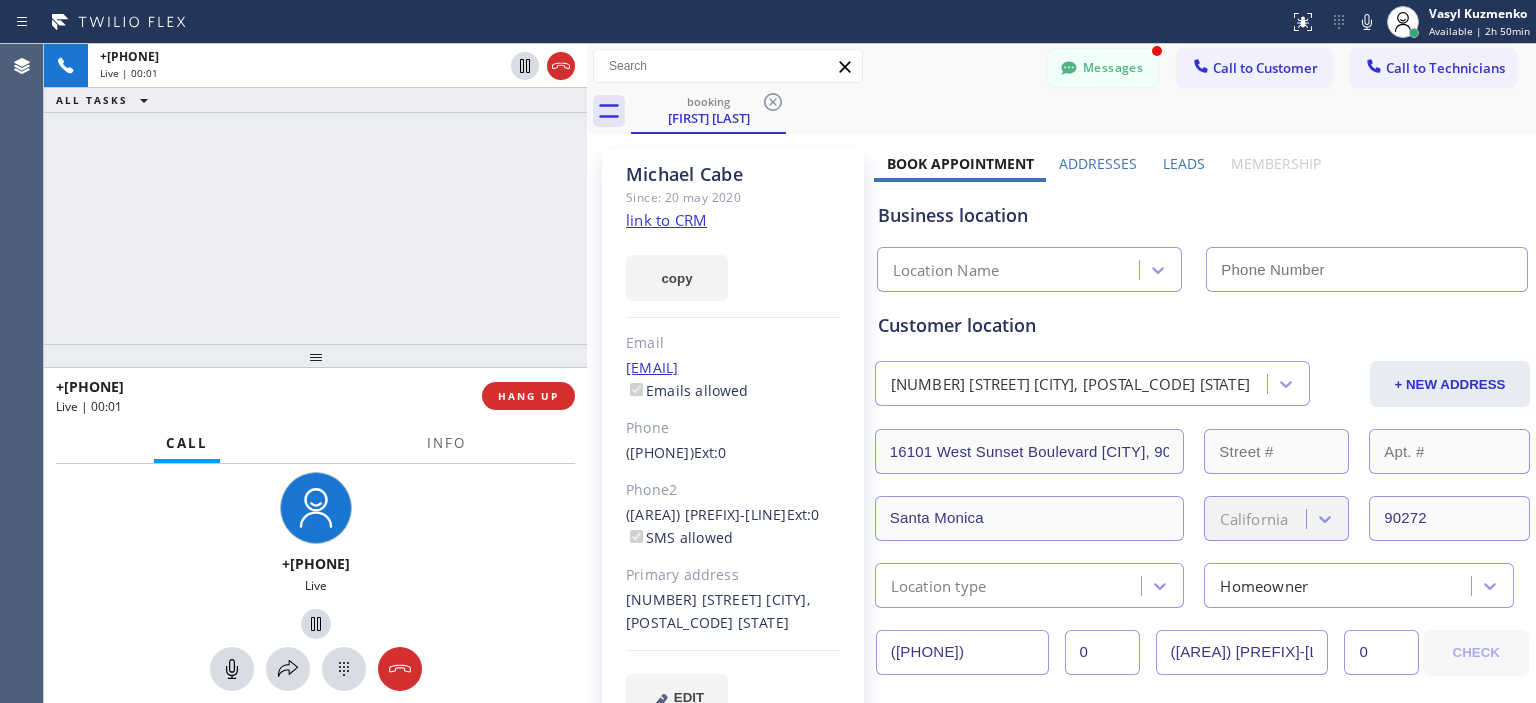 type on "([AREA]) [PREFIX]-[LINE]" 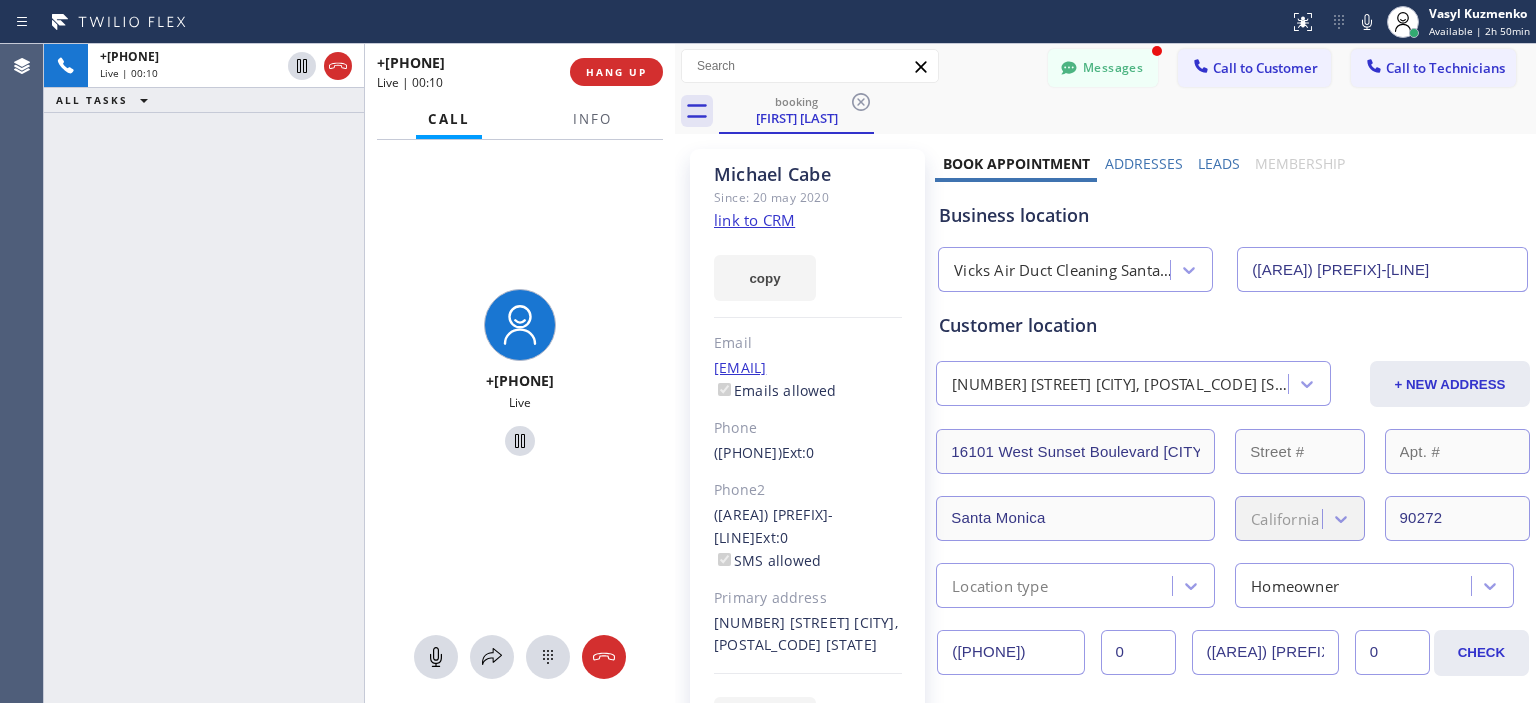drag, startPoint x: 588, startPoint y: 97, endPoint x: 676, endPoint y: 86, distance: 88.68484 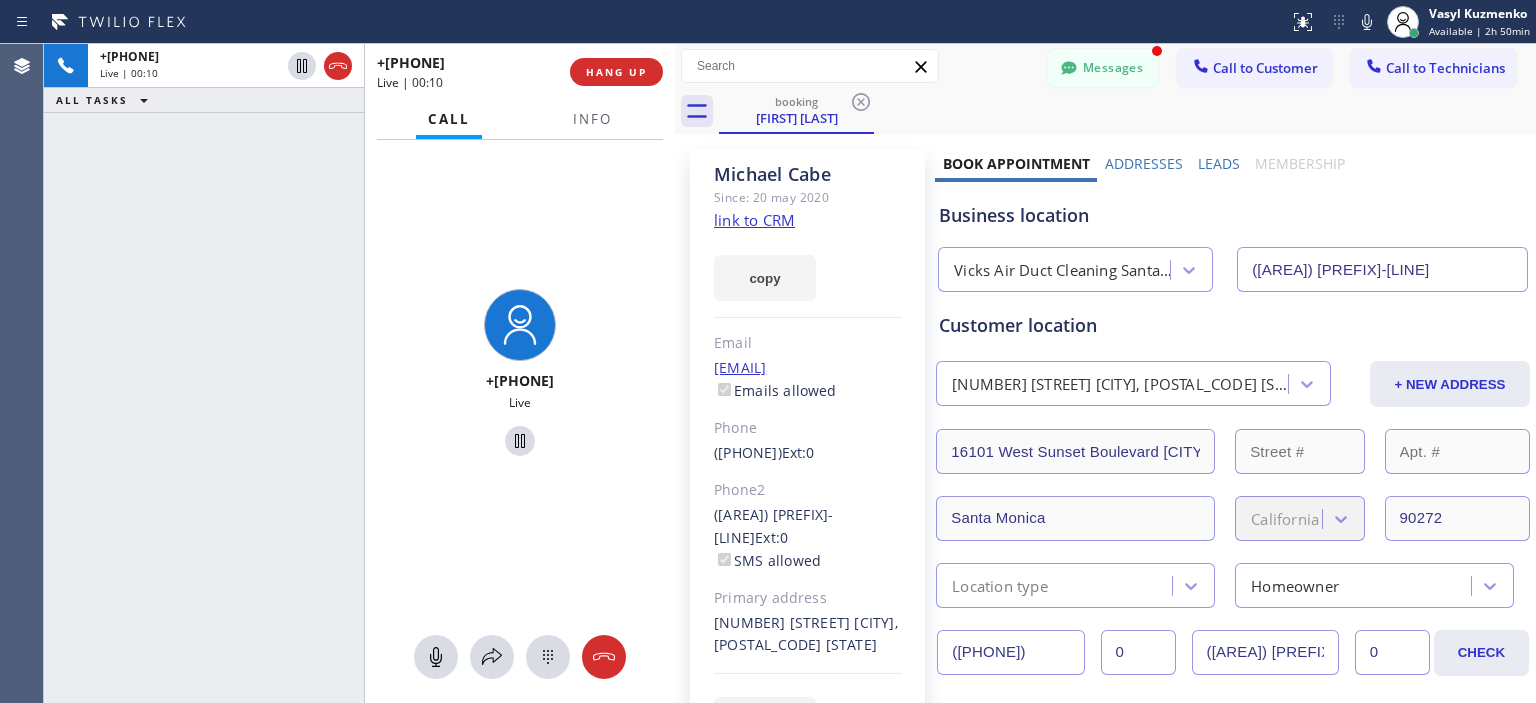 click at bounding box center (675, 373) 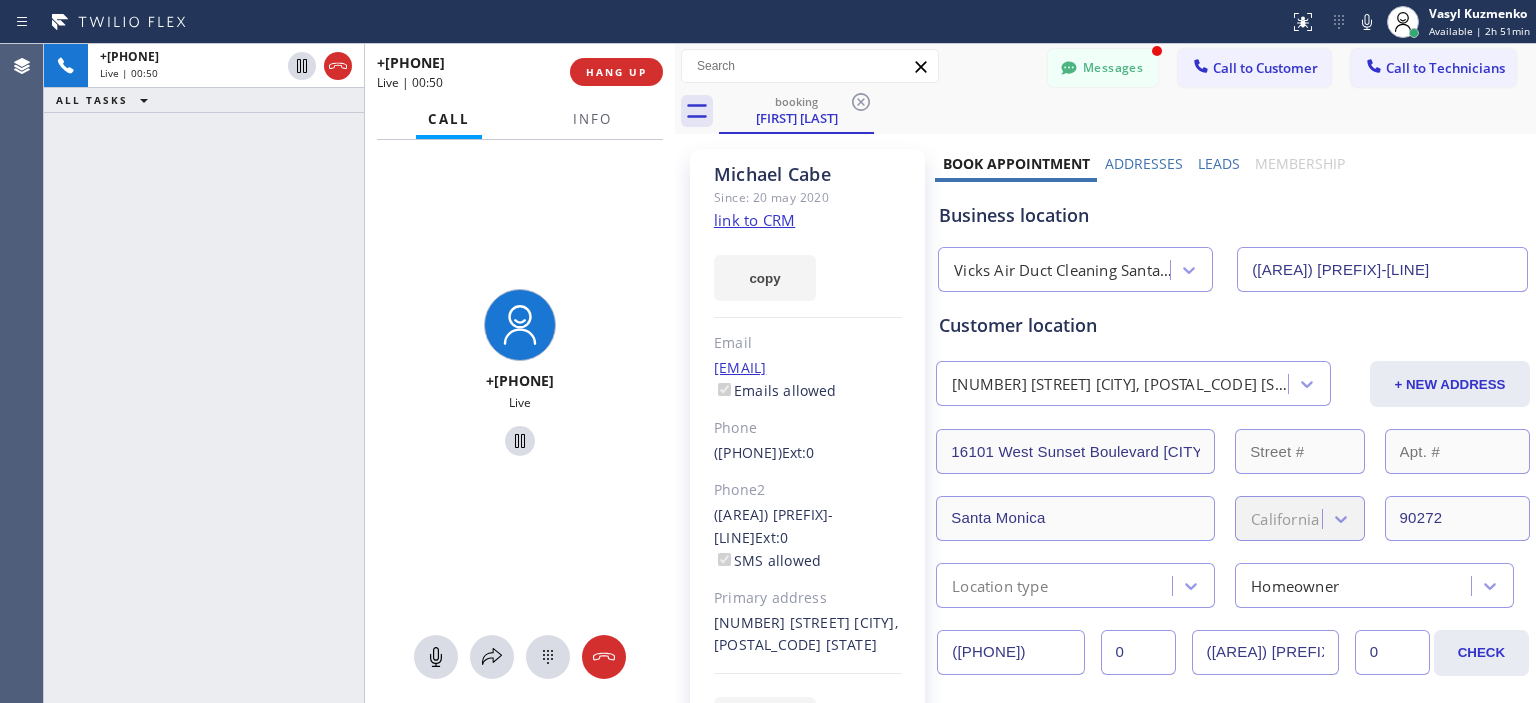 click on "+[PHONE] Live | [HH]:[MM] ALL TASKS ALL TASKS ACTIVE TASKS TASKS IN WRAP UP" at bounding box center (204, 373) 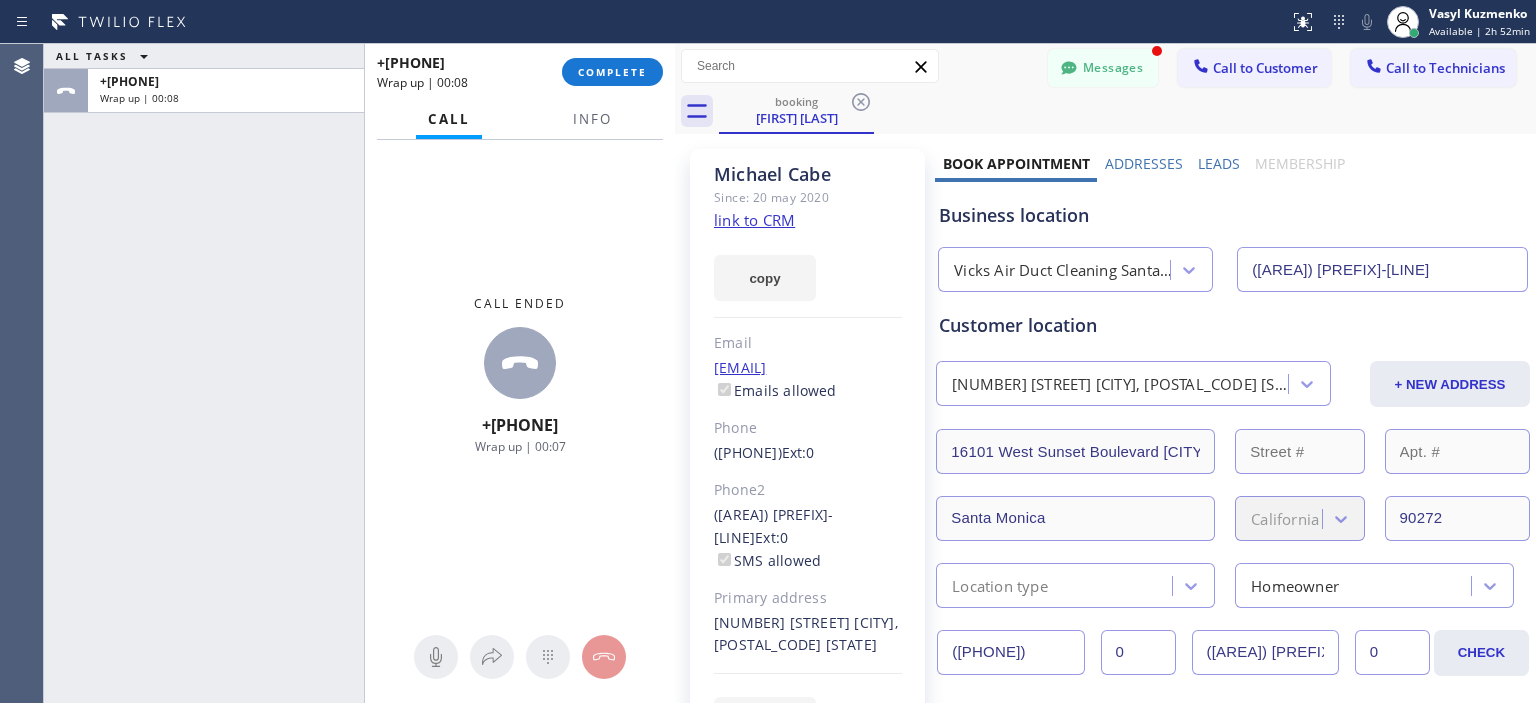 drag, startPoint x: 900, startPoint y: 368, endPoint x: 712, endPoint y: 378, distance: 188.26576 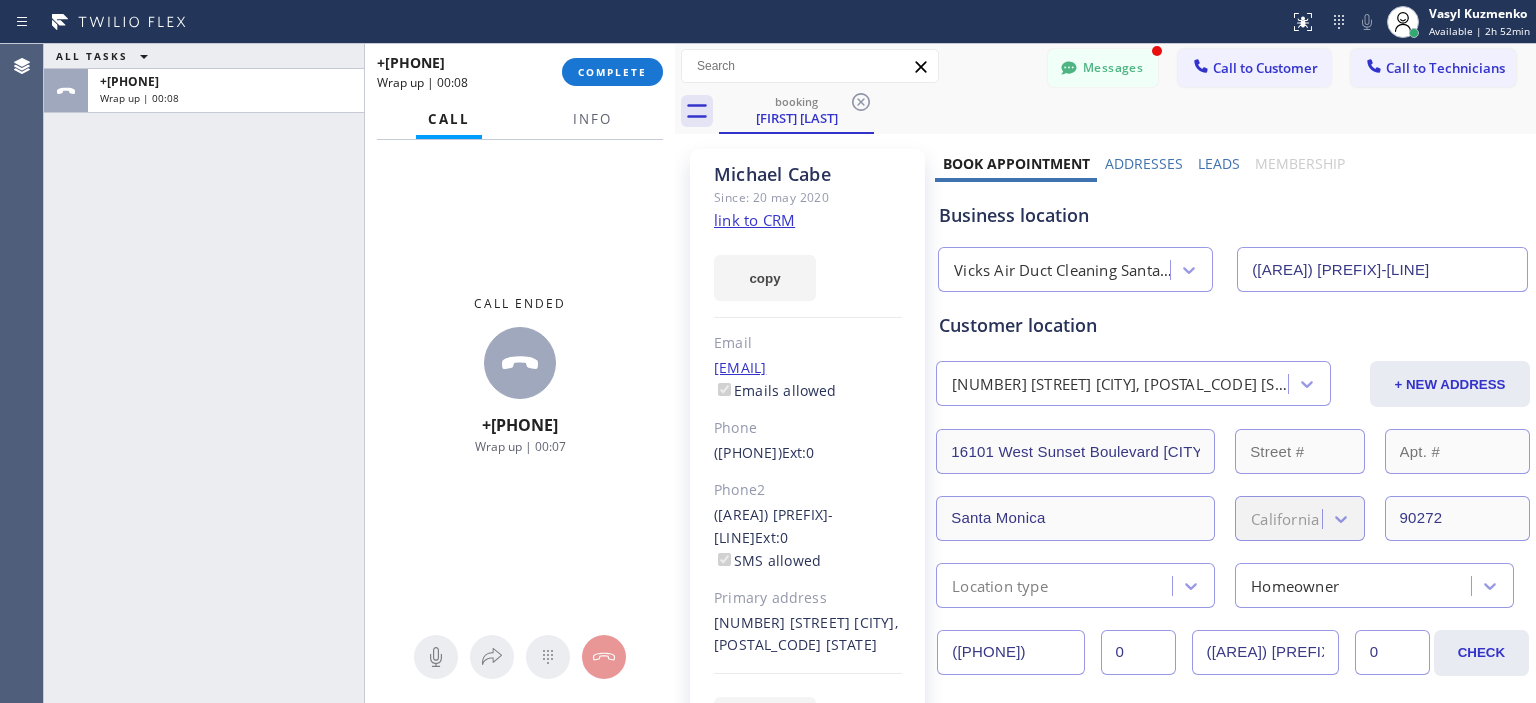 click on "[FIRST] [LAST] Since: [MM] [DD] [YYYY] link to CRM copy Email [EMAIL] Emails allowed Phone ([AREA]) [PHONE] Ext: 0 Phone2 ([AREA]) [PHONE] Ext: 0 SMS allowed Primary address [NUMBER] [STREET] [CITY], [POSTAL_CODE] [STATE] EDIT" at bounding box center [807, 458] 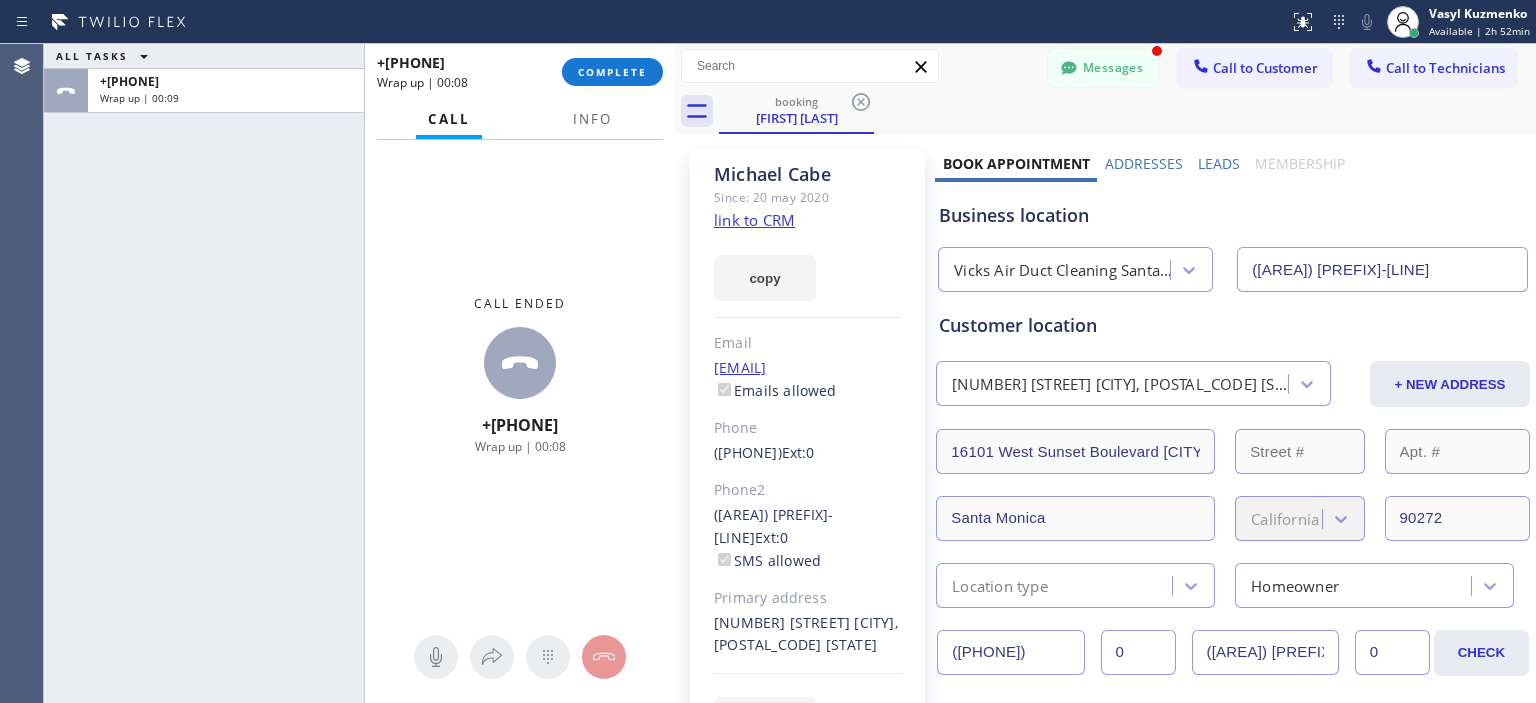 copy on "[EMAIL]" 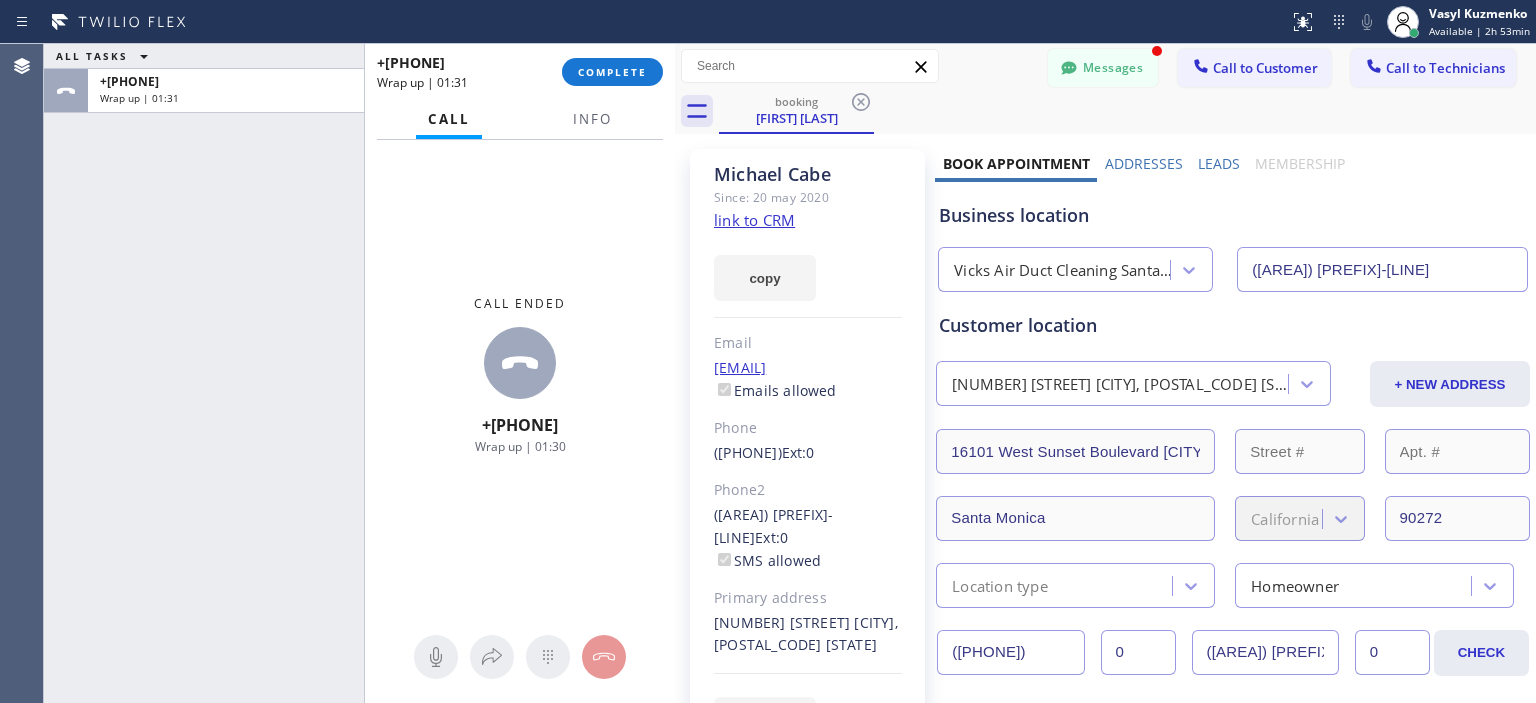 click on "ALL TASKS ALL TASKS ACTIVE TASKS TASKS IN WRAP UP [PHONE] Wrap up | 01:31" at bounding box center (204, 373) 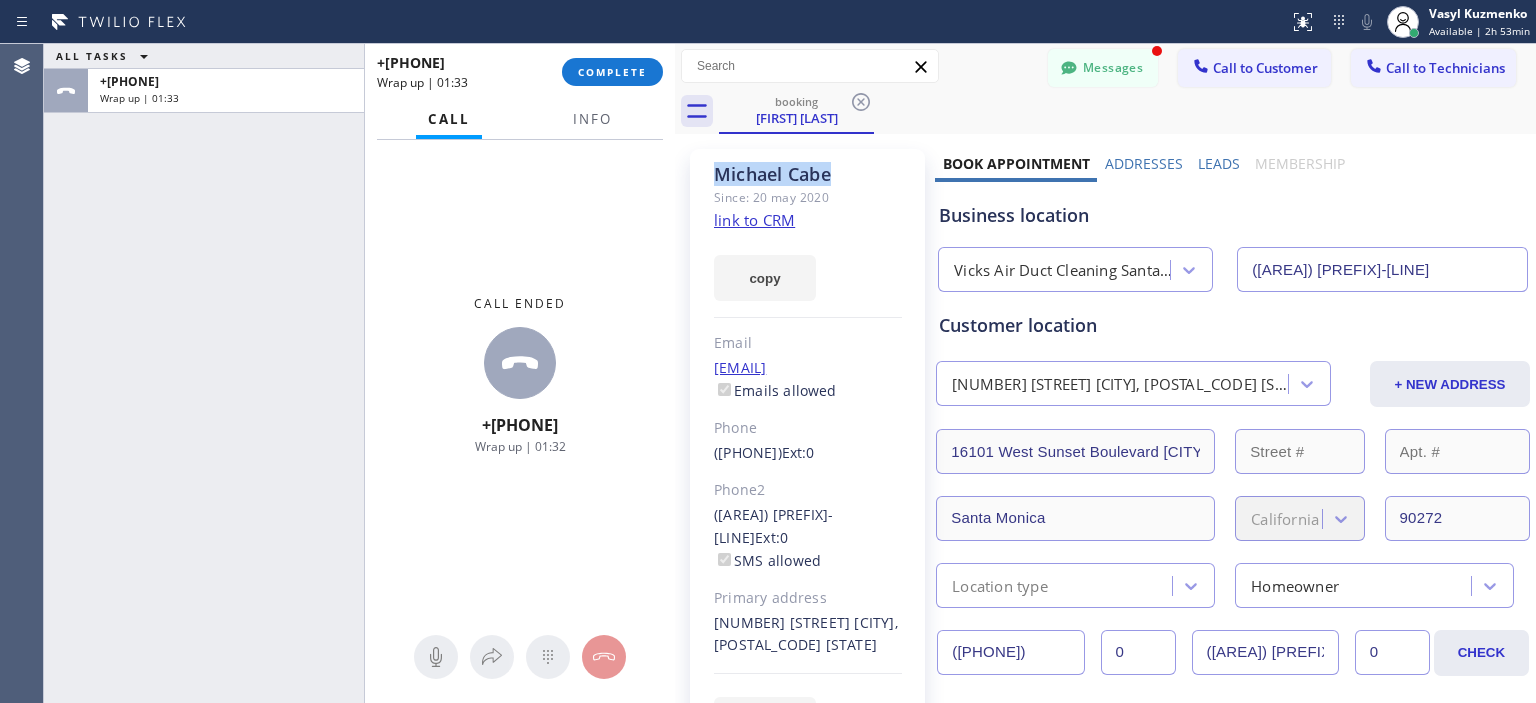 drag, startPoint x: 853, startPoint y: 182, endPoint x: 709, endPoint y: 175, distance: 144.17004 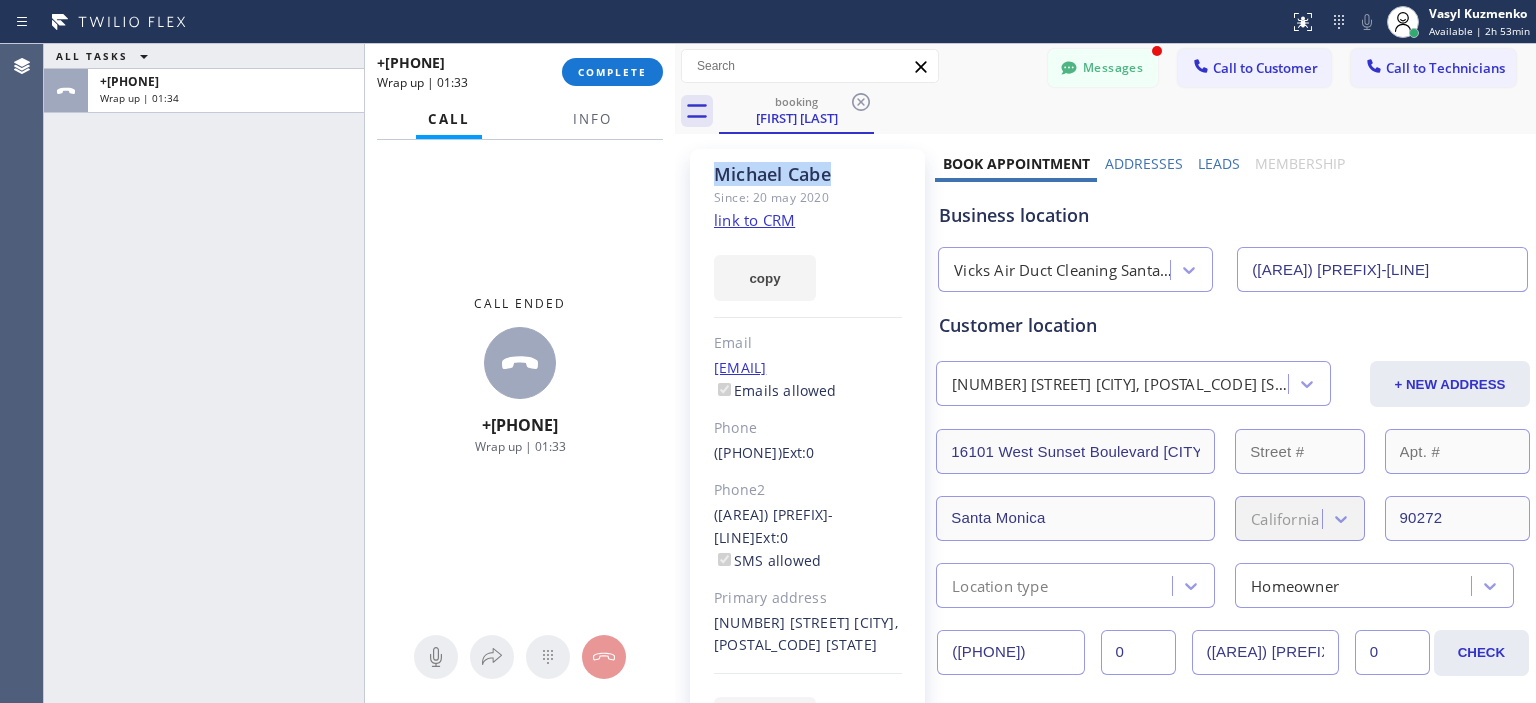 copy on "Michael Cabe" 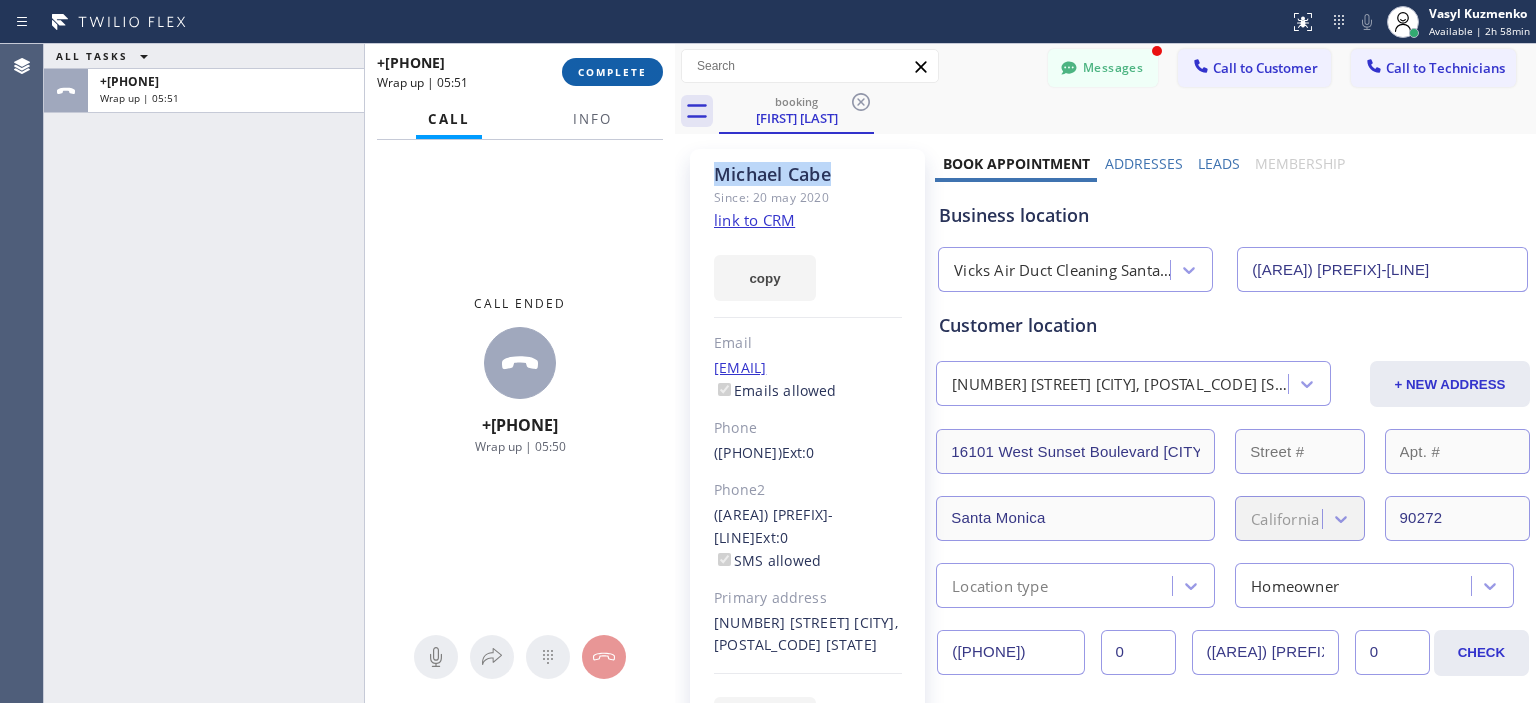 click on "COMPLETE" at bounding box center [612, 72] 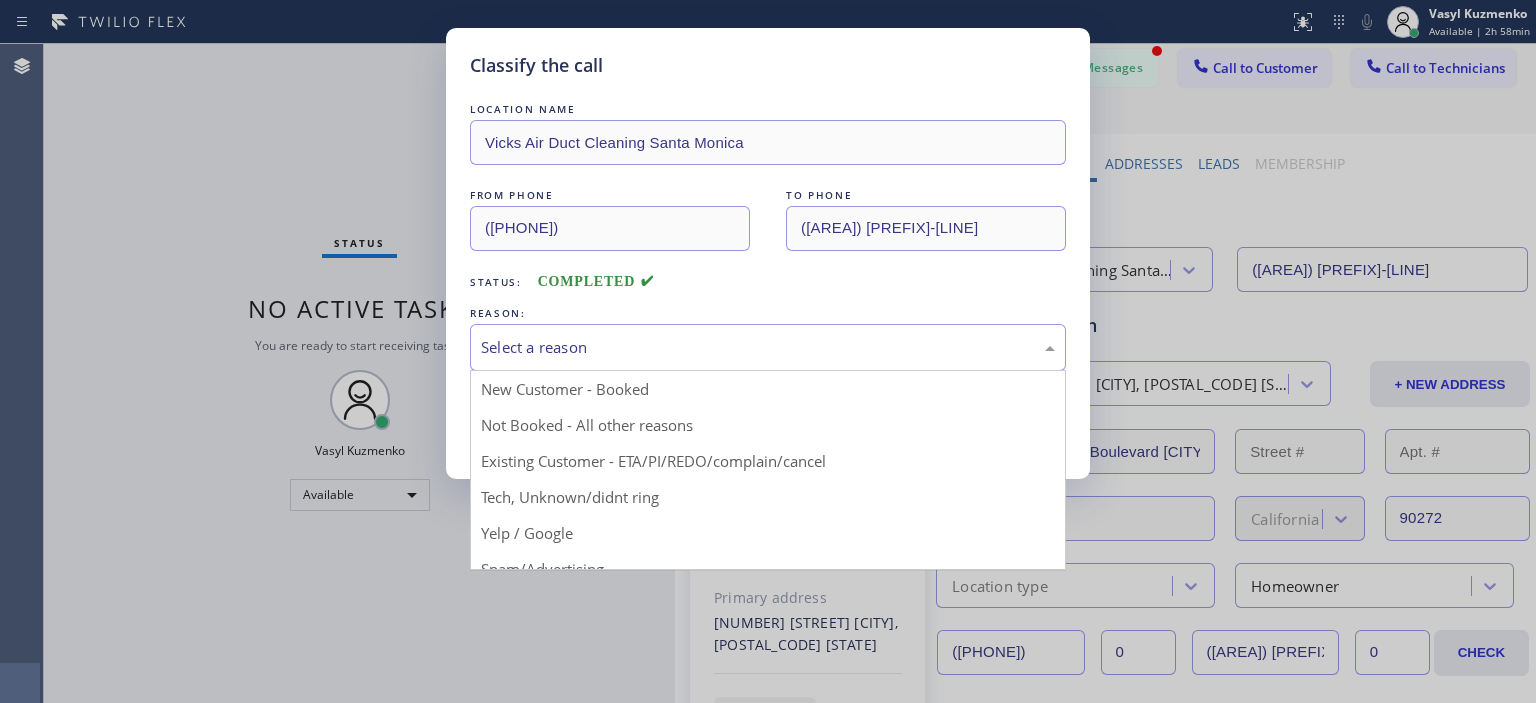 click on "Select a reason" at bounding box center (768, 347) 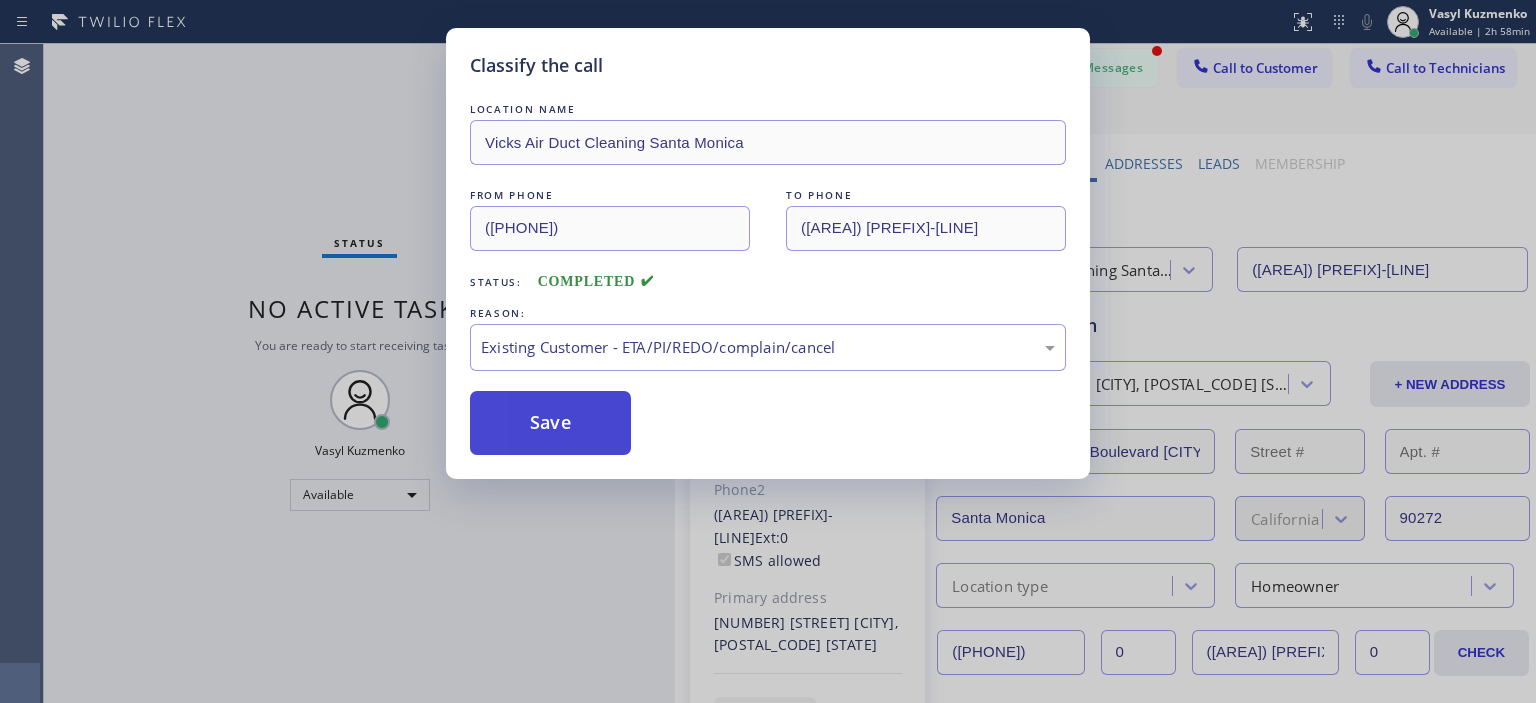click on "Save" at bounding box center (550, 423) 